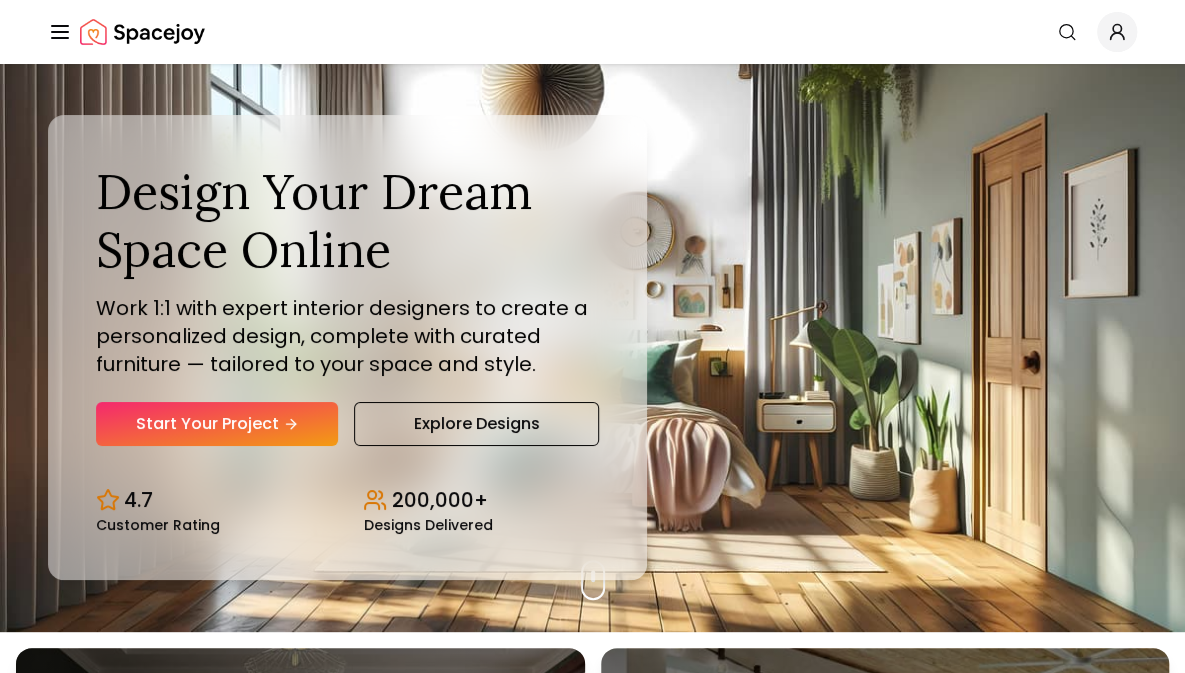 scroll, scrollTop: 0, scrollLeft: 0, axis: both 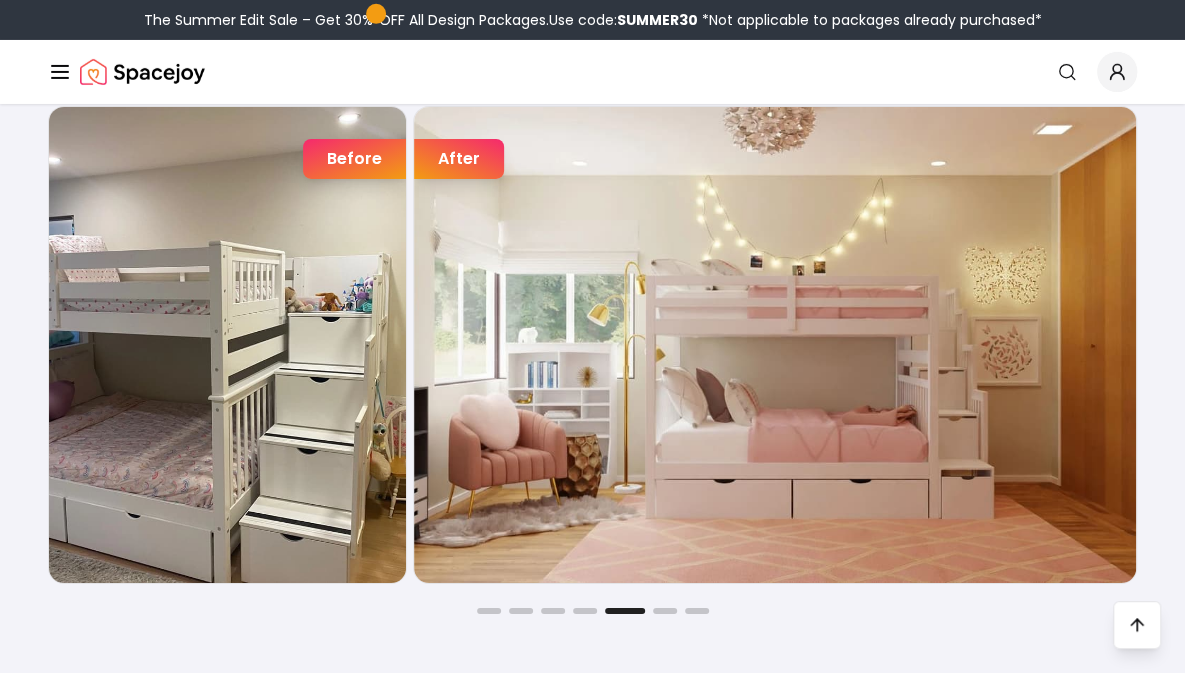 click on "After" at bounding box center (459, 159) 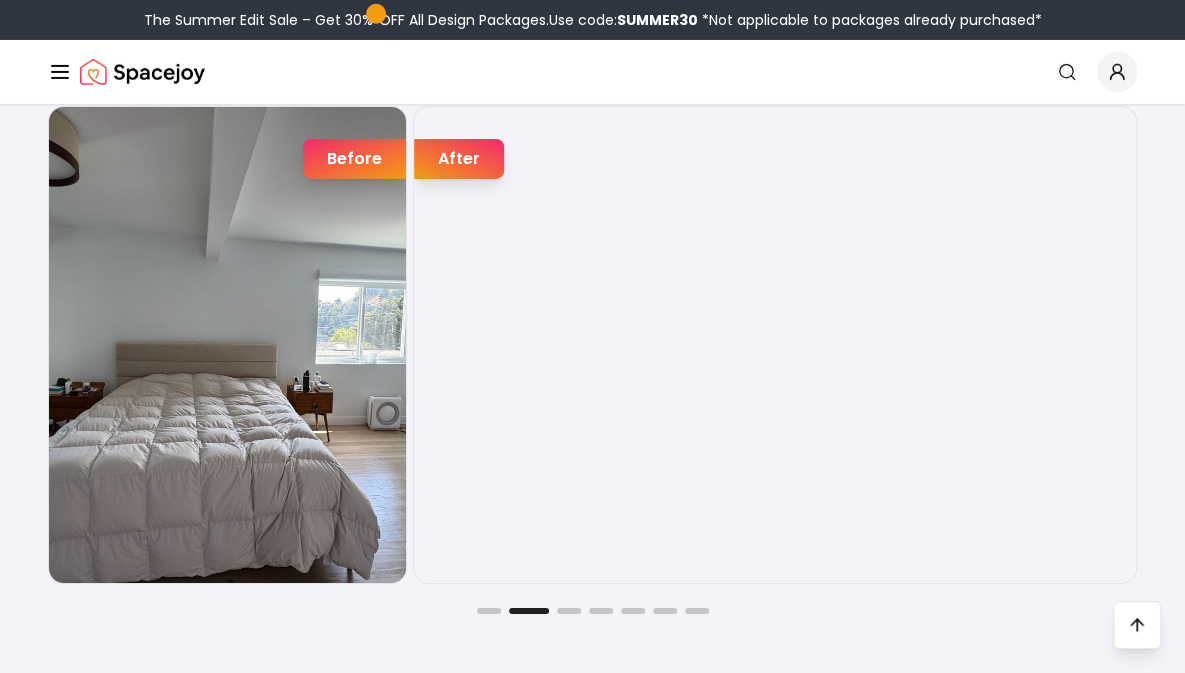 click at bounding box center [775, 345] 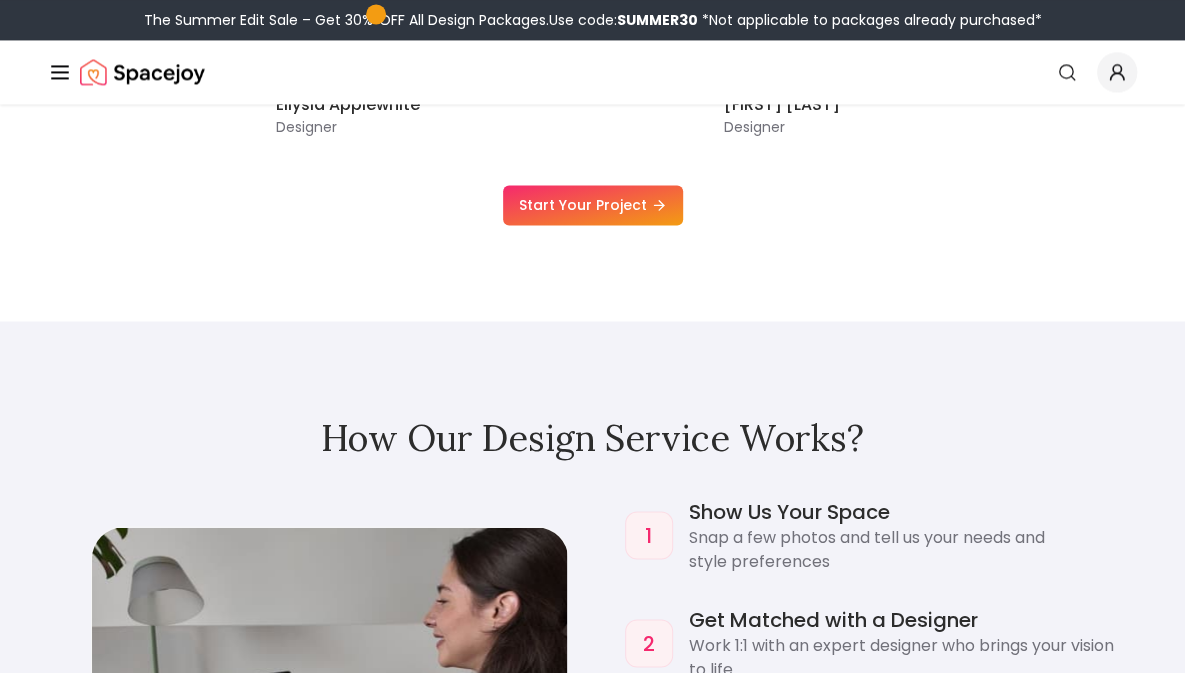scroll, scrollTop: 0, scrollLeft: 0, axis: both 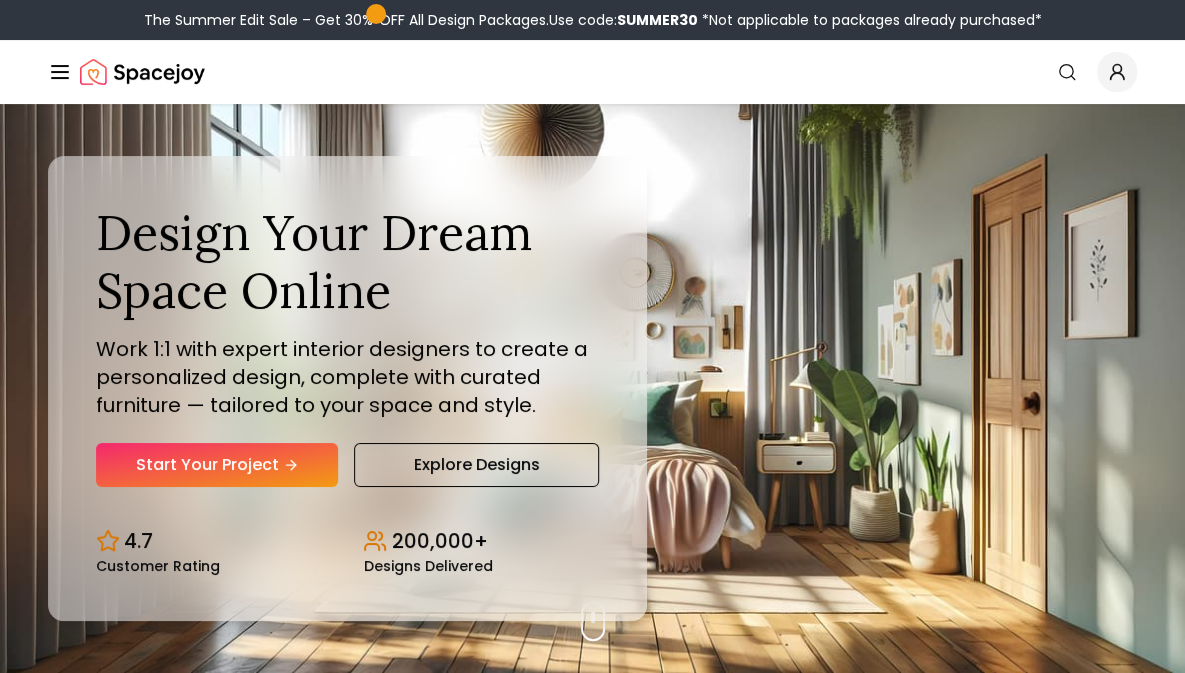 click on "Start Your Project" at bounding box center [217, 465] 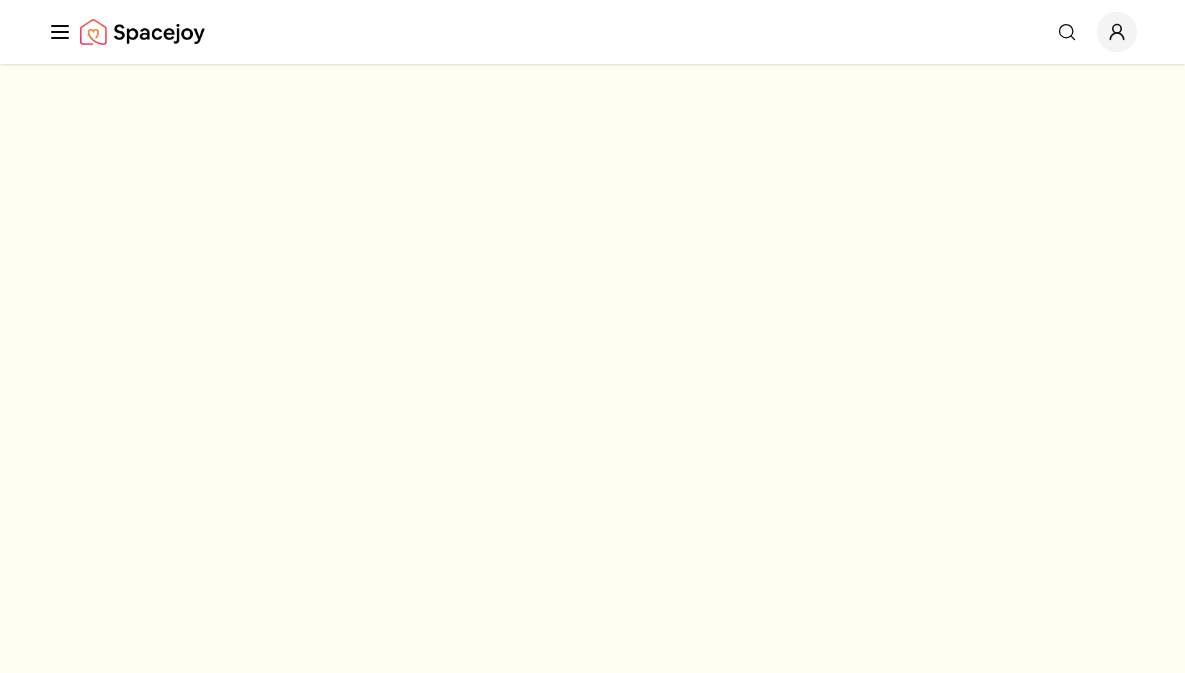 scroll, scrollTop: 0, scrollLeft: 0, axis: both 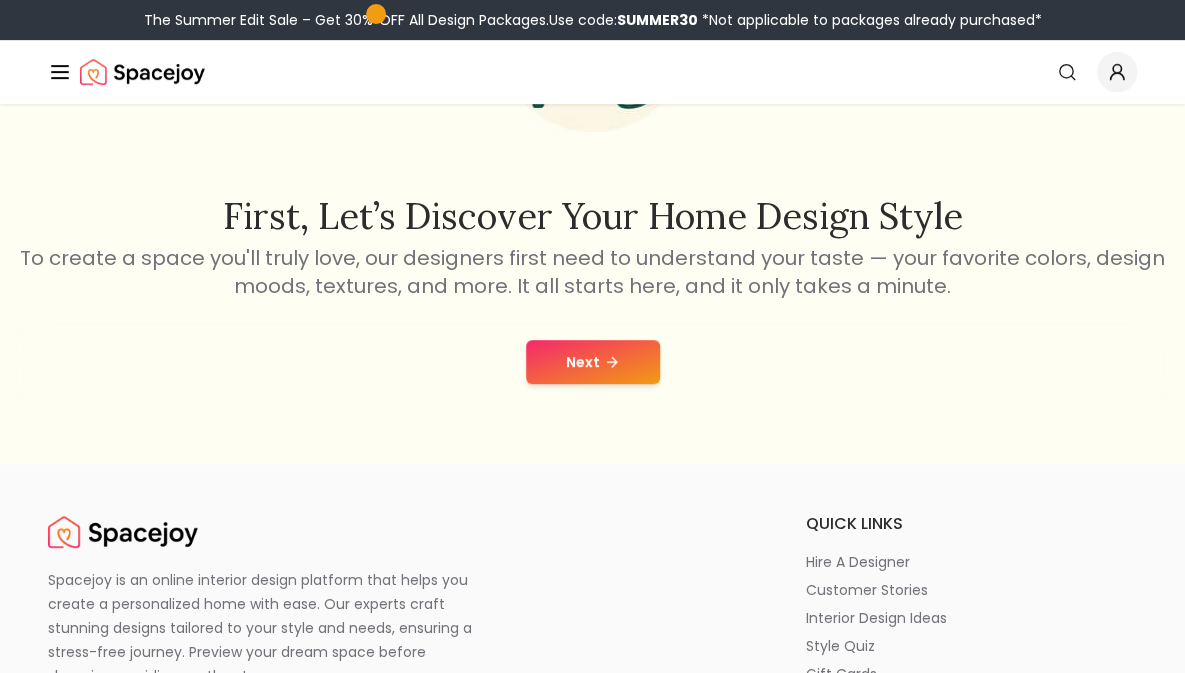 click on "Next" at bounding box center (593, 362) 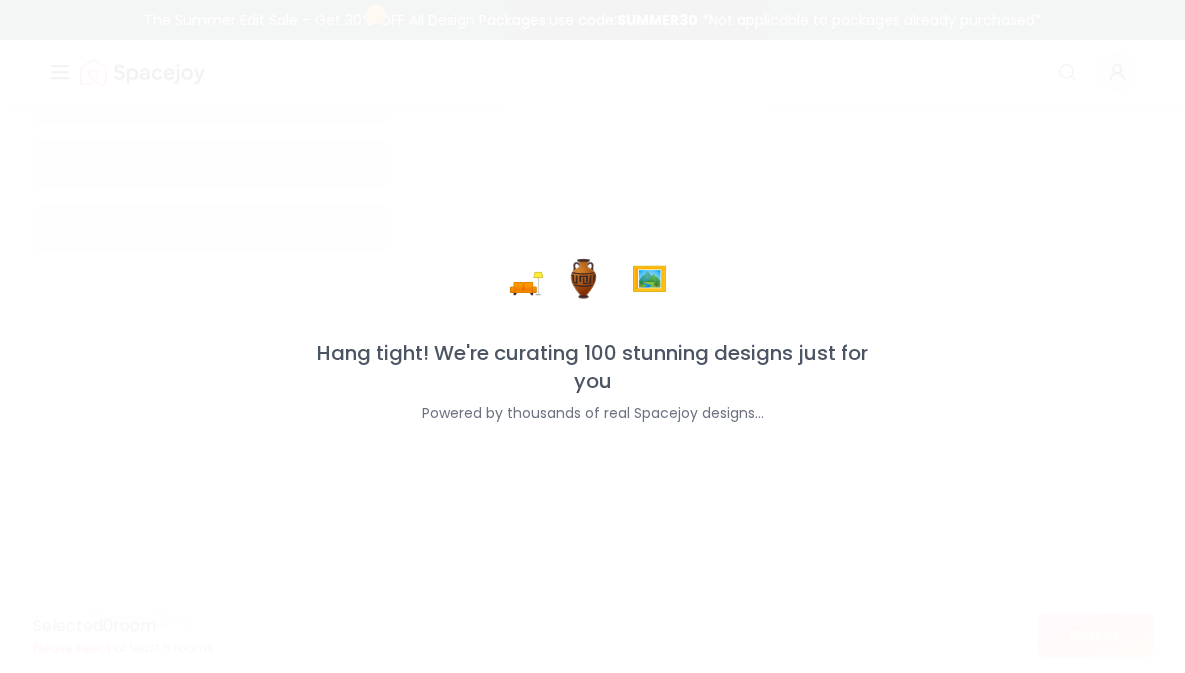scroll, scrollTop: 0, scrollLeft: 0, axis: both 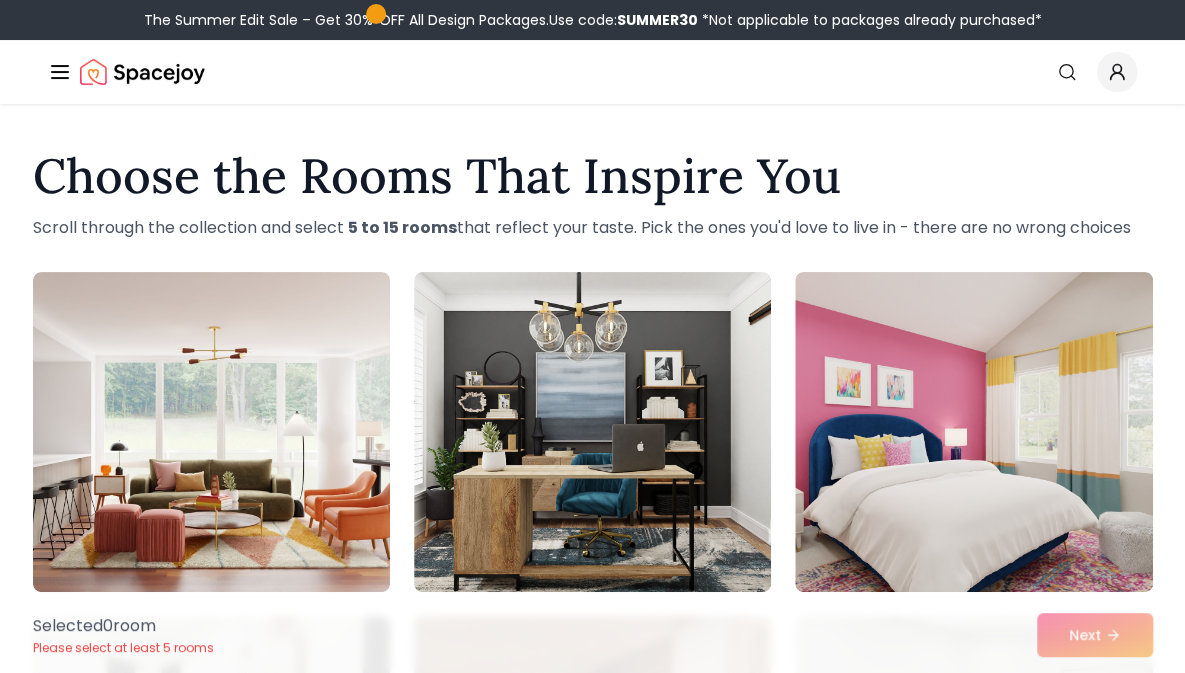 click on "Spacejoy Search How It Works   Design Portfolio   Pricing Shop Search Start Your Project   Login" at bounding box center [592, 72] 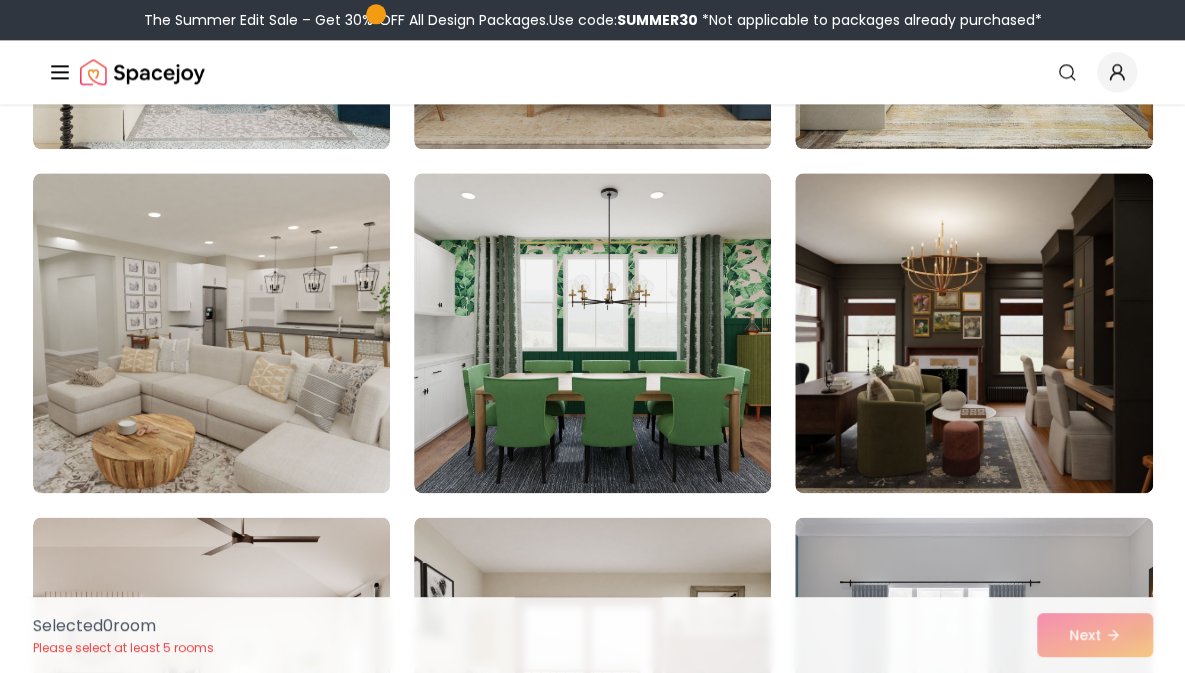 scroll, scrollTop: 1132, scrollLeft: 0, axis: vertical 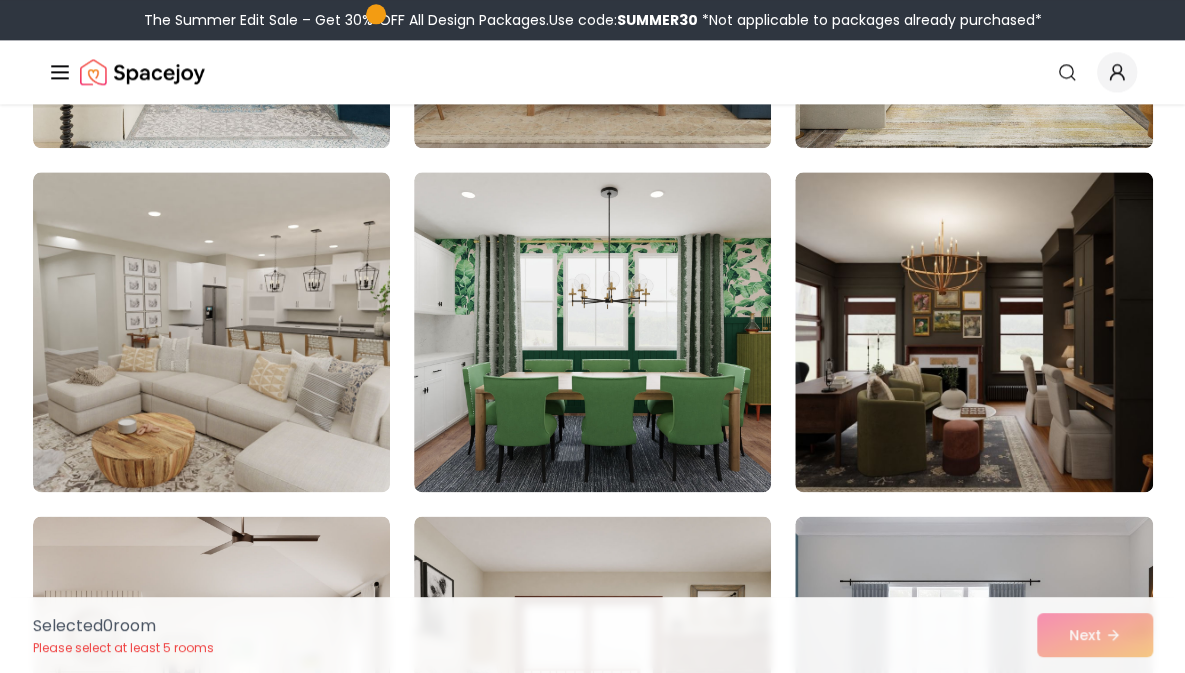 click at bounding box center (973, 332) 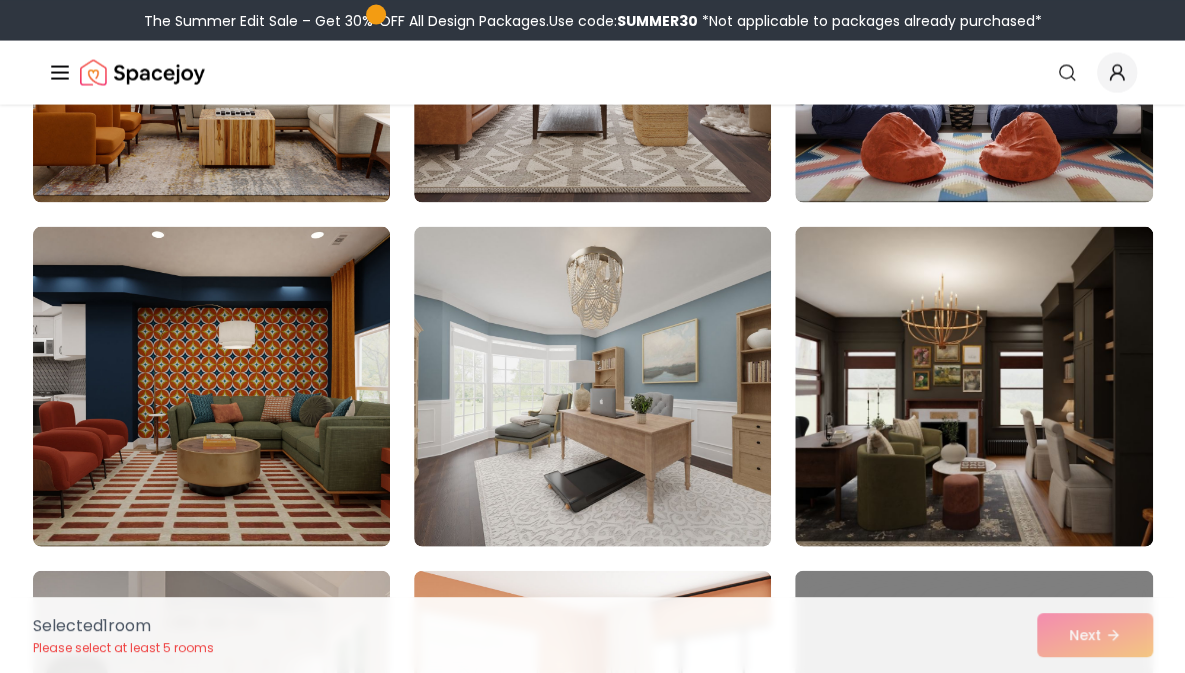 scroll, scrollTop: 1773, scrollLeft: 0, axis: vertical 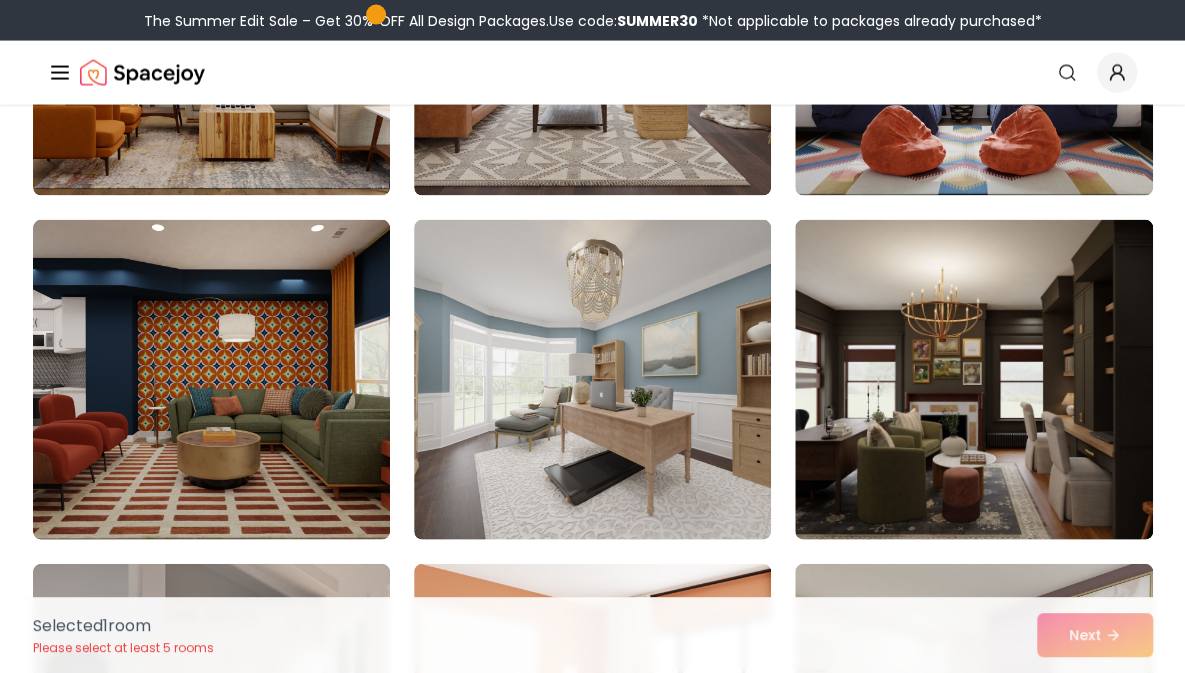click at bounding box center (973, 379) 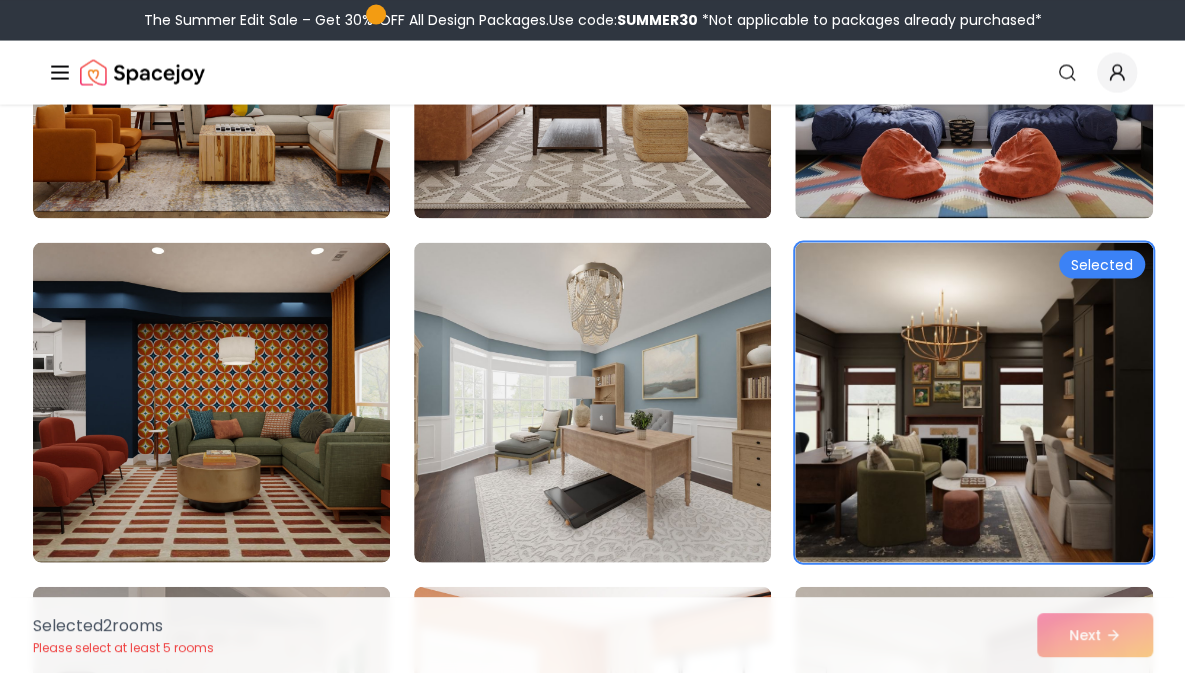 scroll, scrollTop: 1759, scrollLeft: 0, axis: vertical 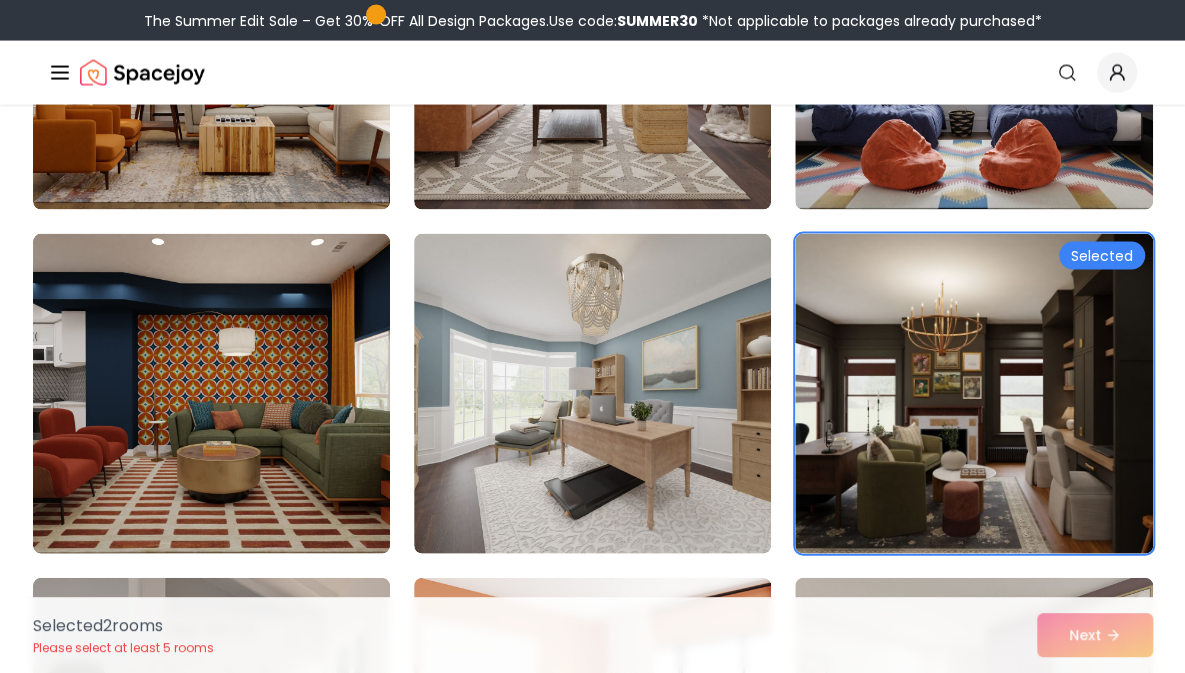 click at bounding box center (973, 393) 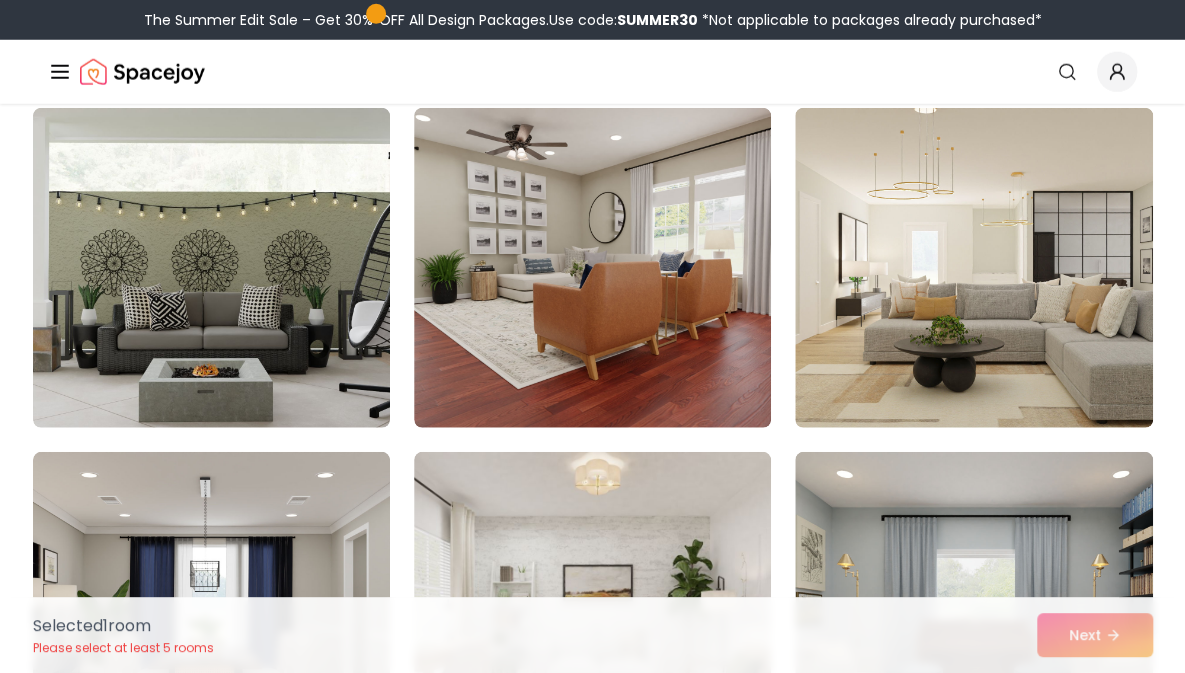 scroll, scrollTop: 2572, scrollLeft: 0, axis: vertical 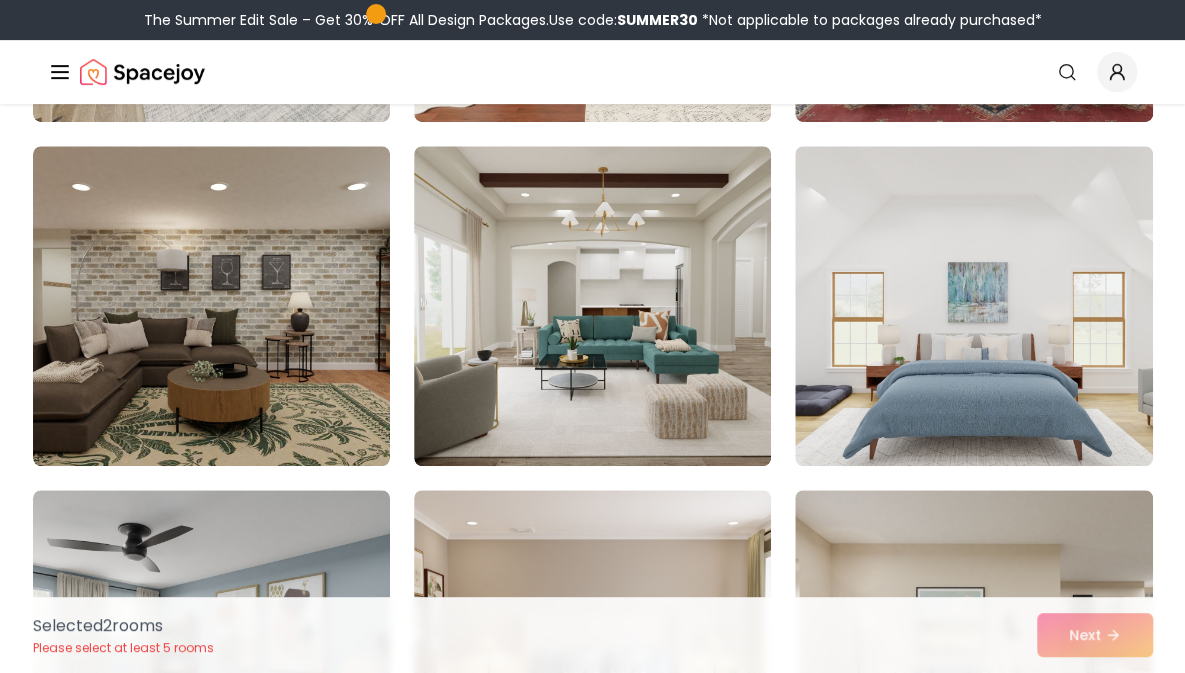 click at bounding box center [211, 306] 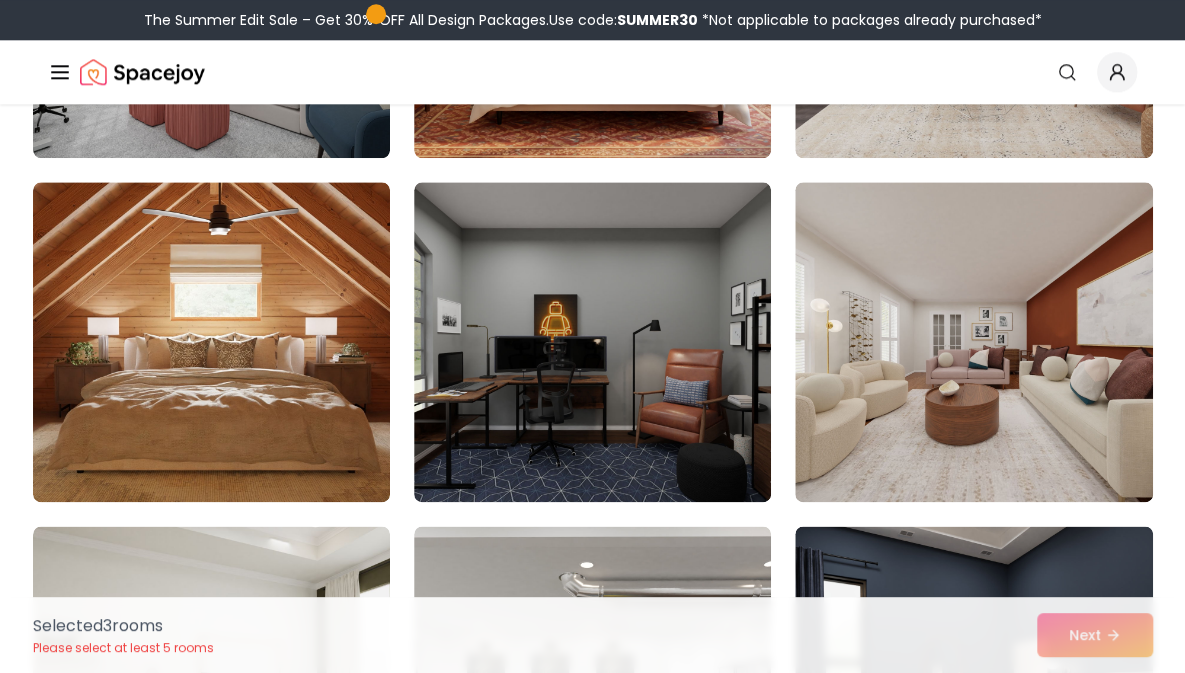 scroll, scrollTop: 4585, scrollLeft: 0, axis: vertical 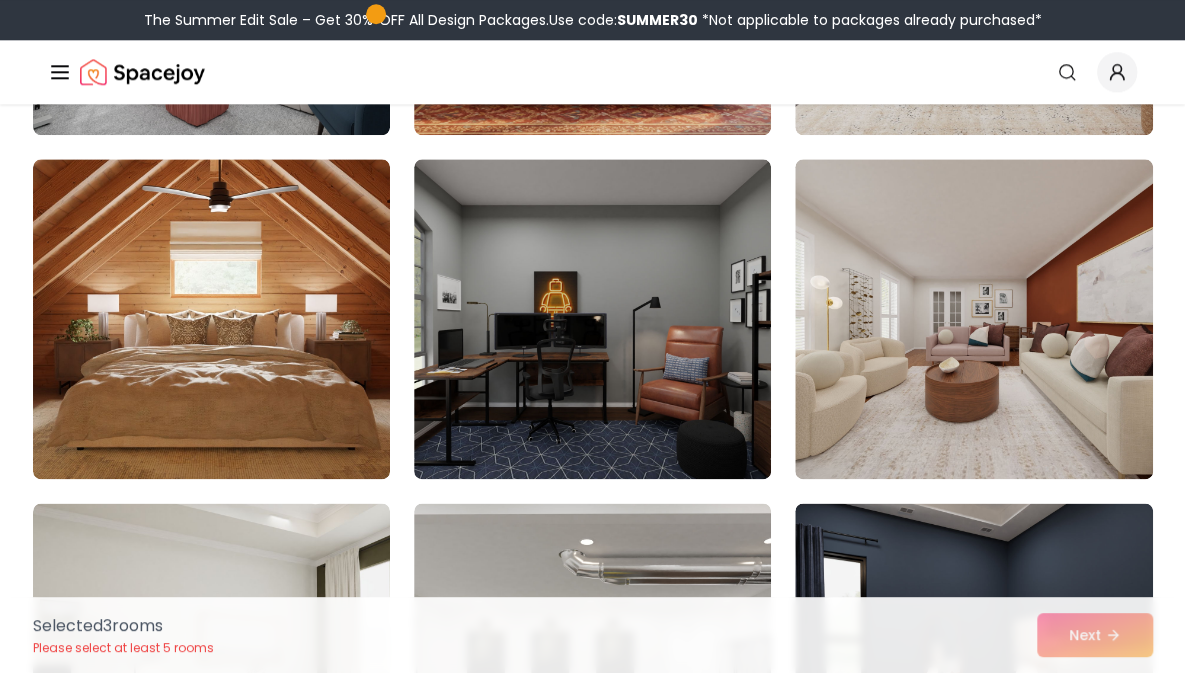 click at bounding box center [211, 319] 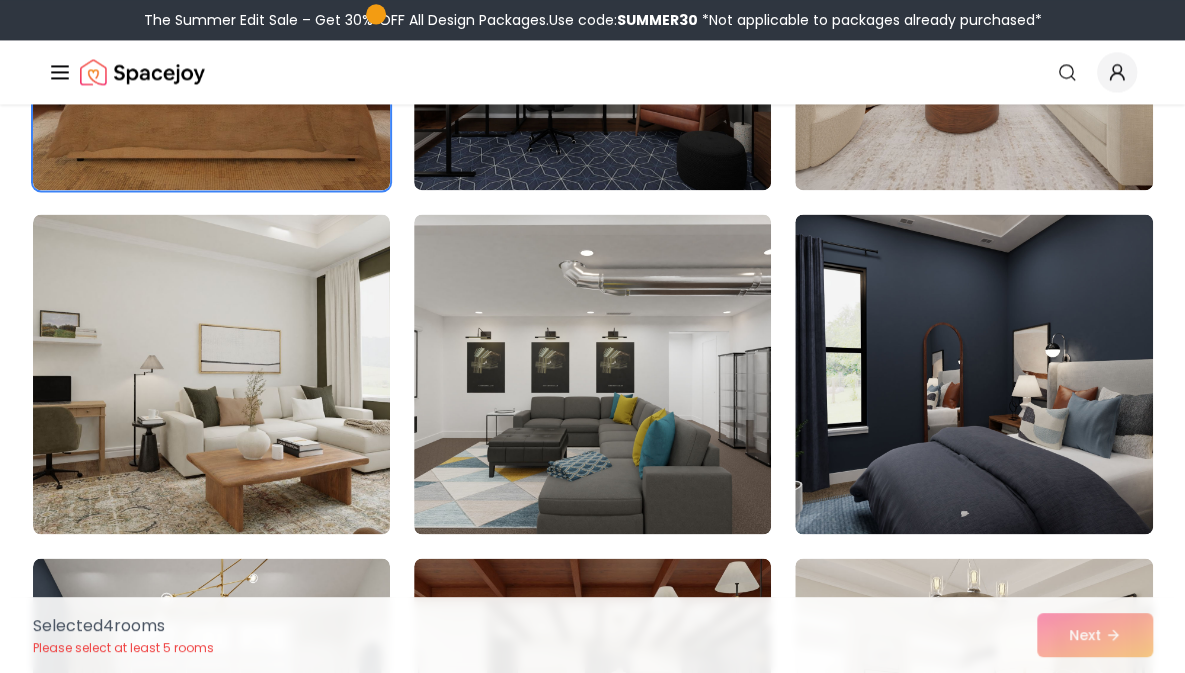 scroll, scrollTop: 4886, scrollLeft: 0, axis: vertical 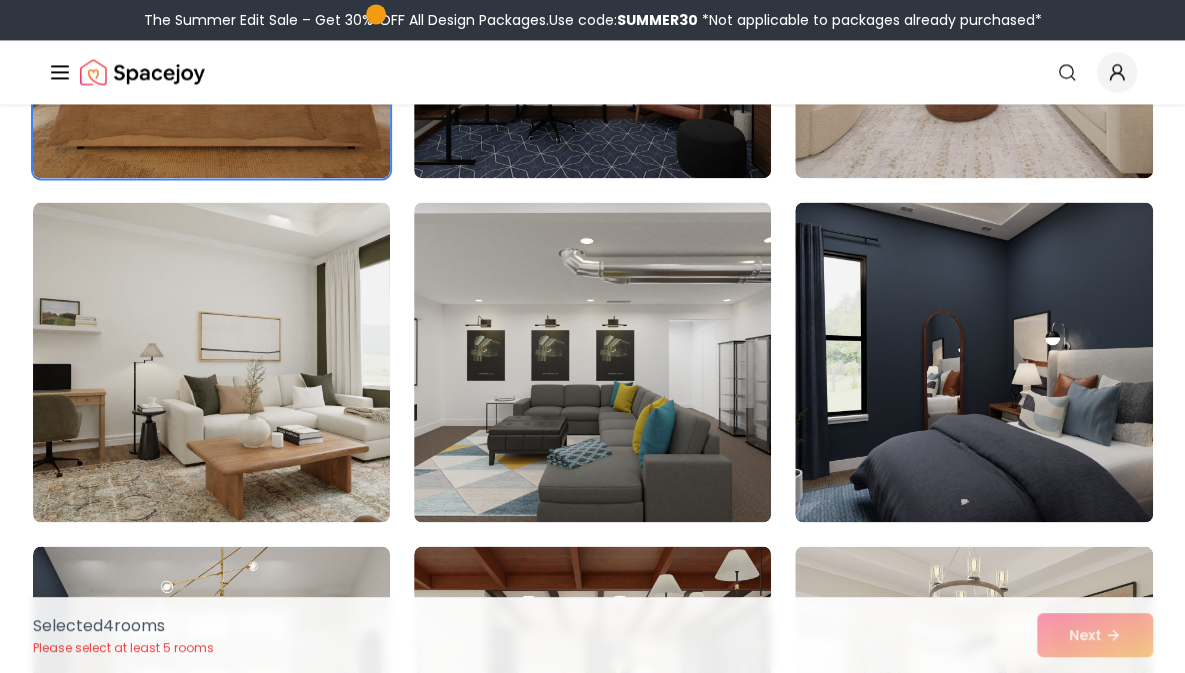 click at bounding box center [973, 362] 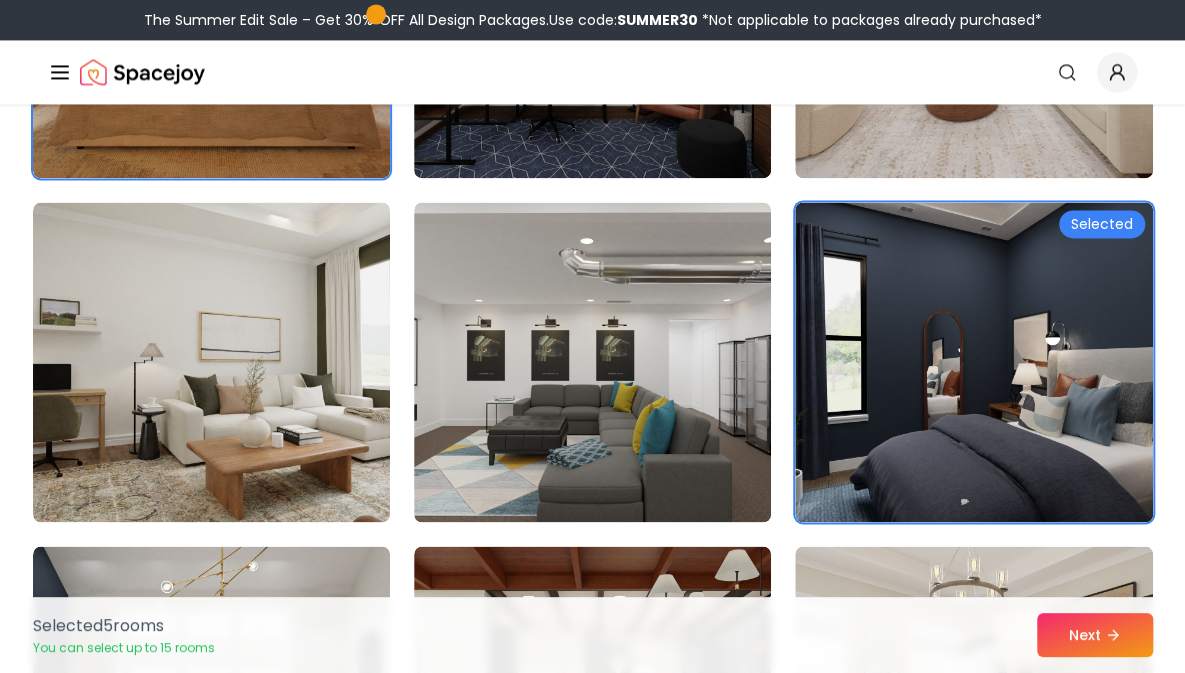 click at bounding box center [973, 362] 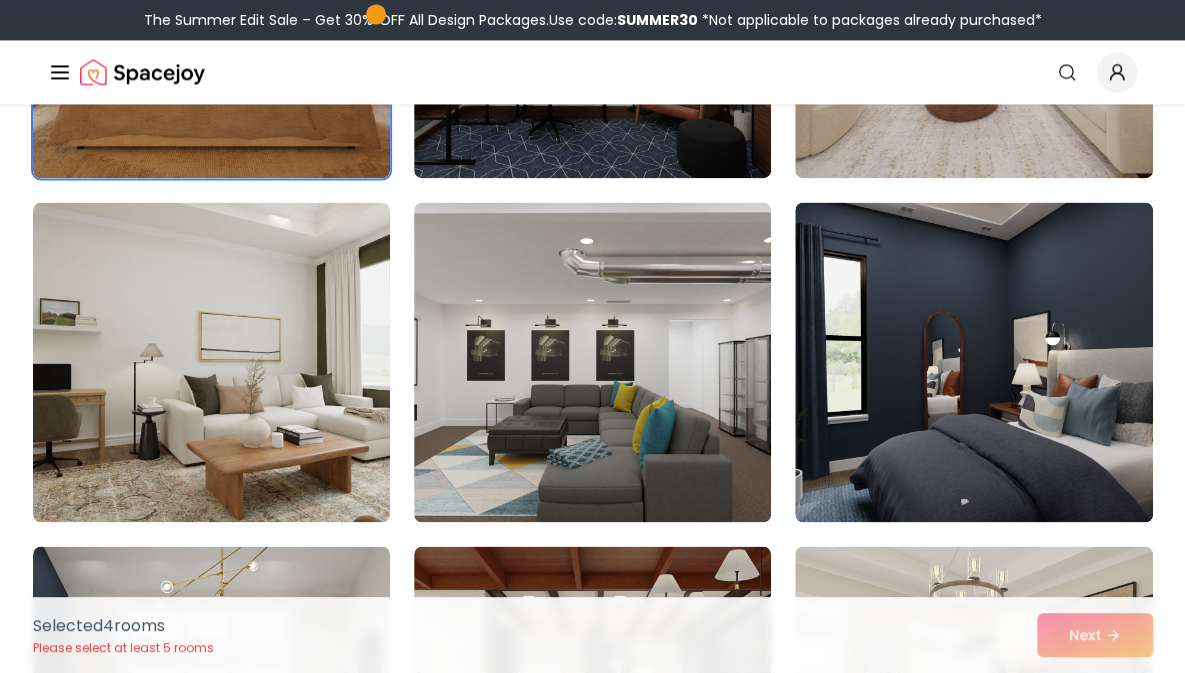click at bounding box center [973, 362] 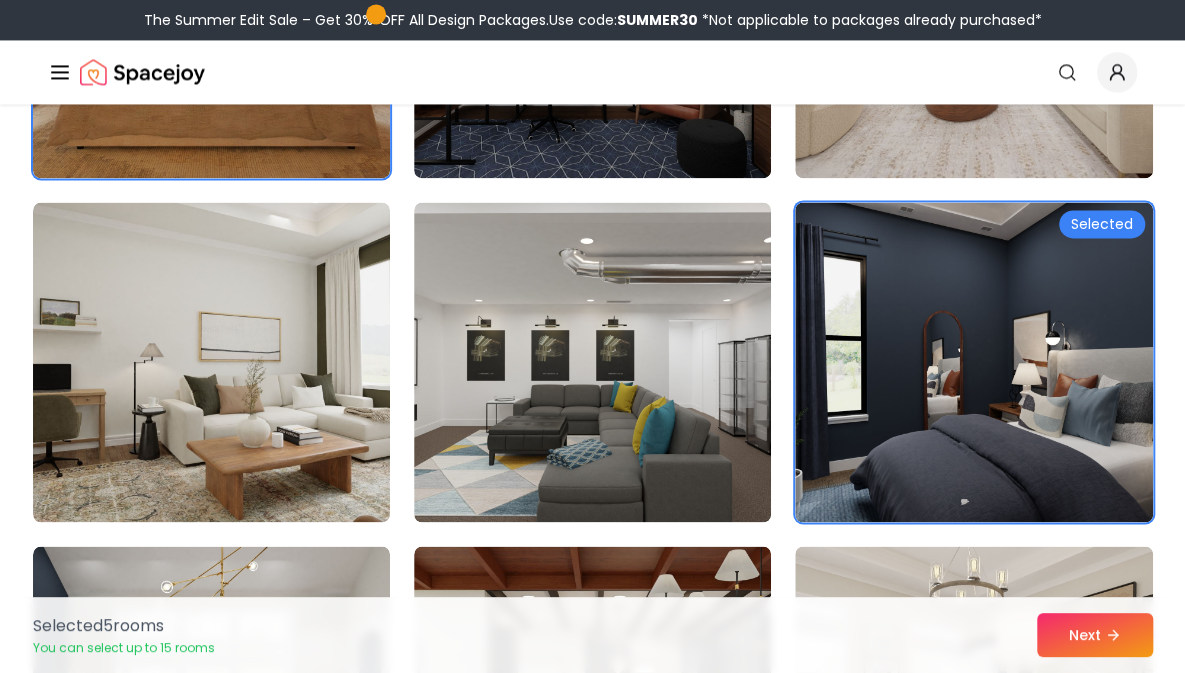 click at bounding box center (973, 362) 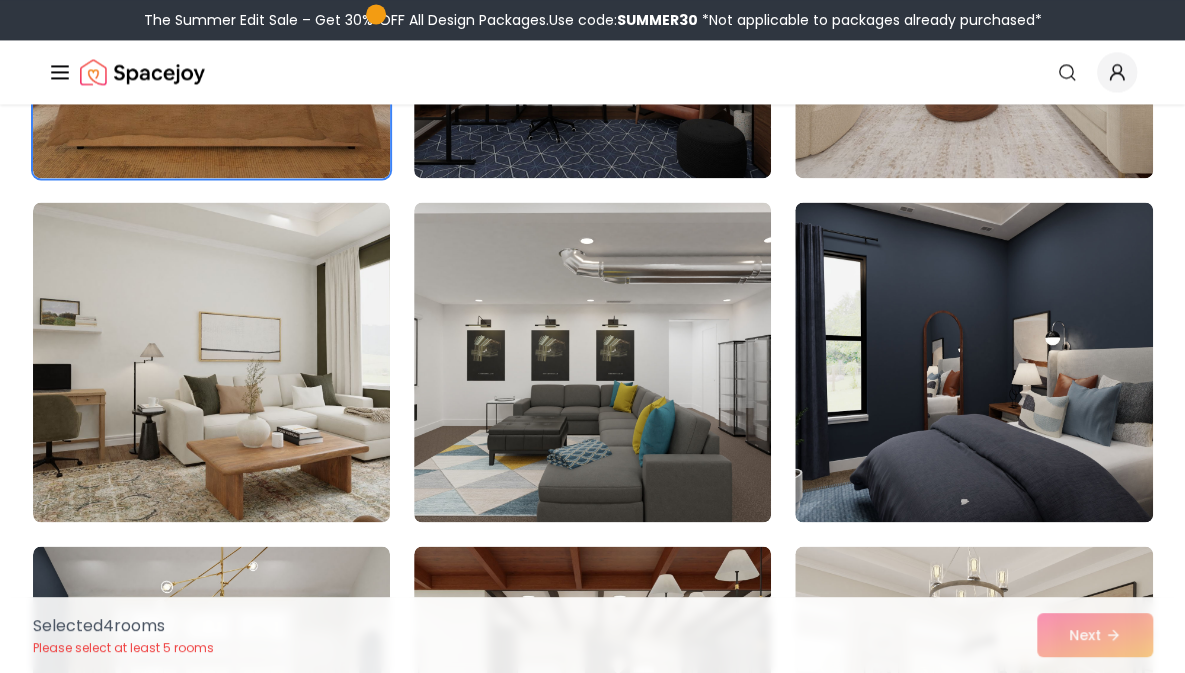 click at bounding box center [592, 362] 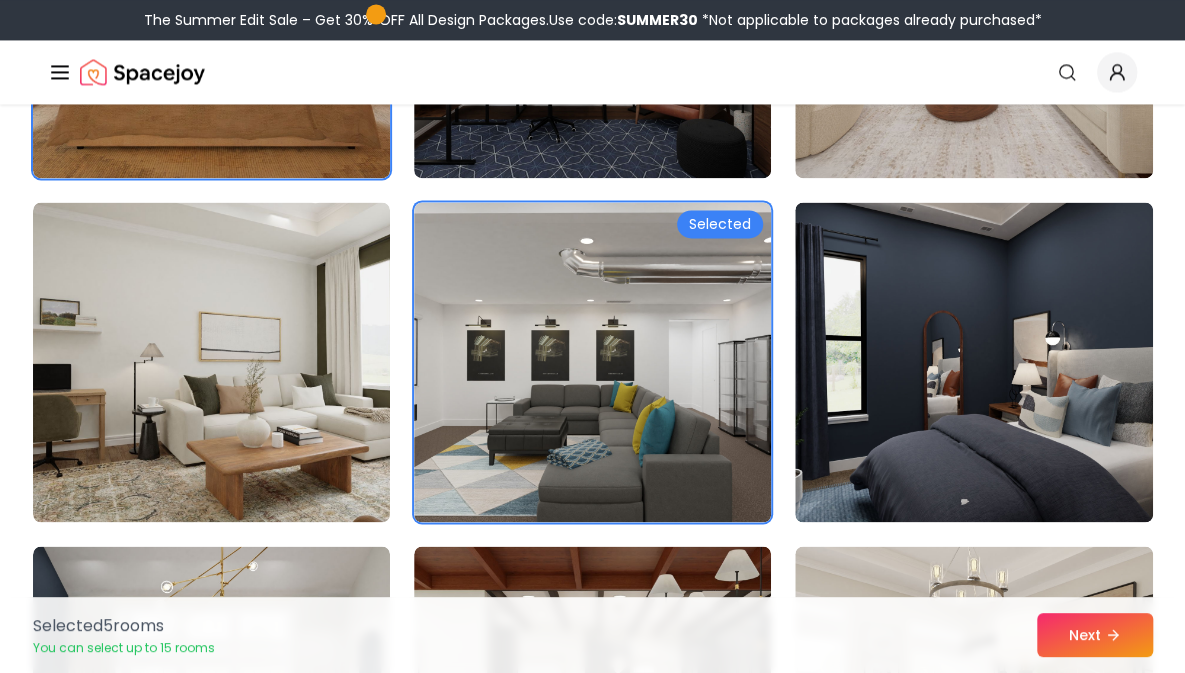 click at bounding box center (592, 362) 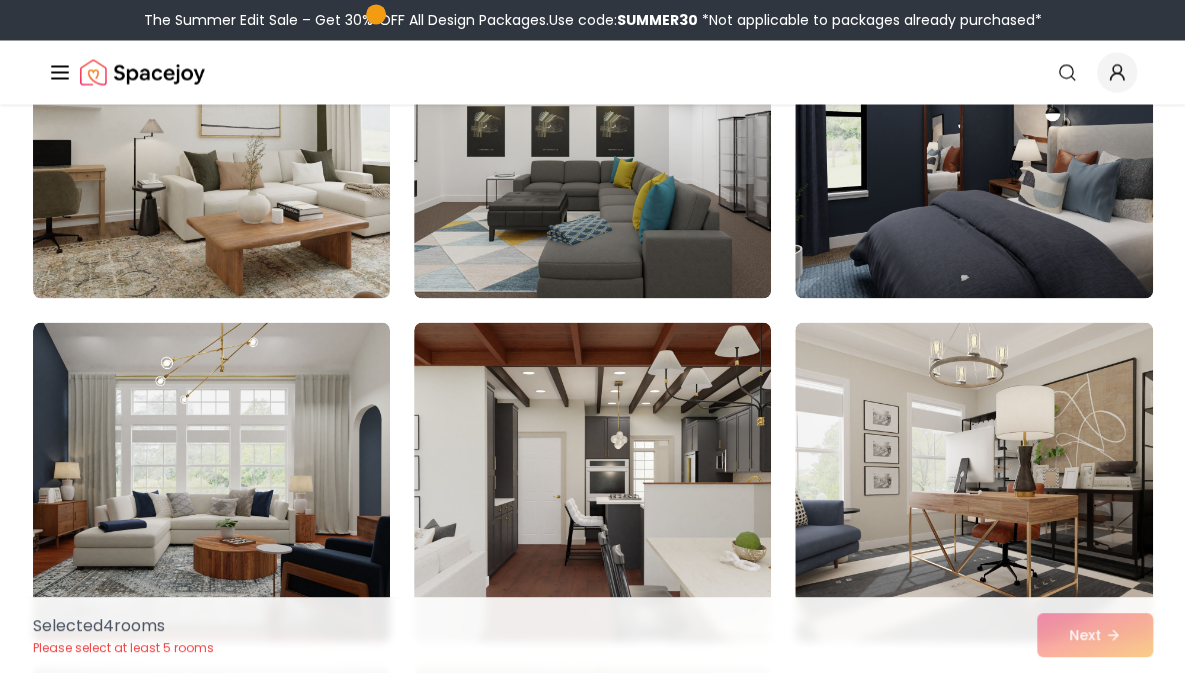 scroll, scrollTop: 5224, scrollLeft: 0, axis: vertical 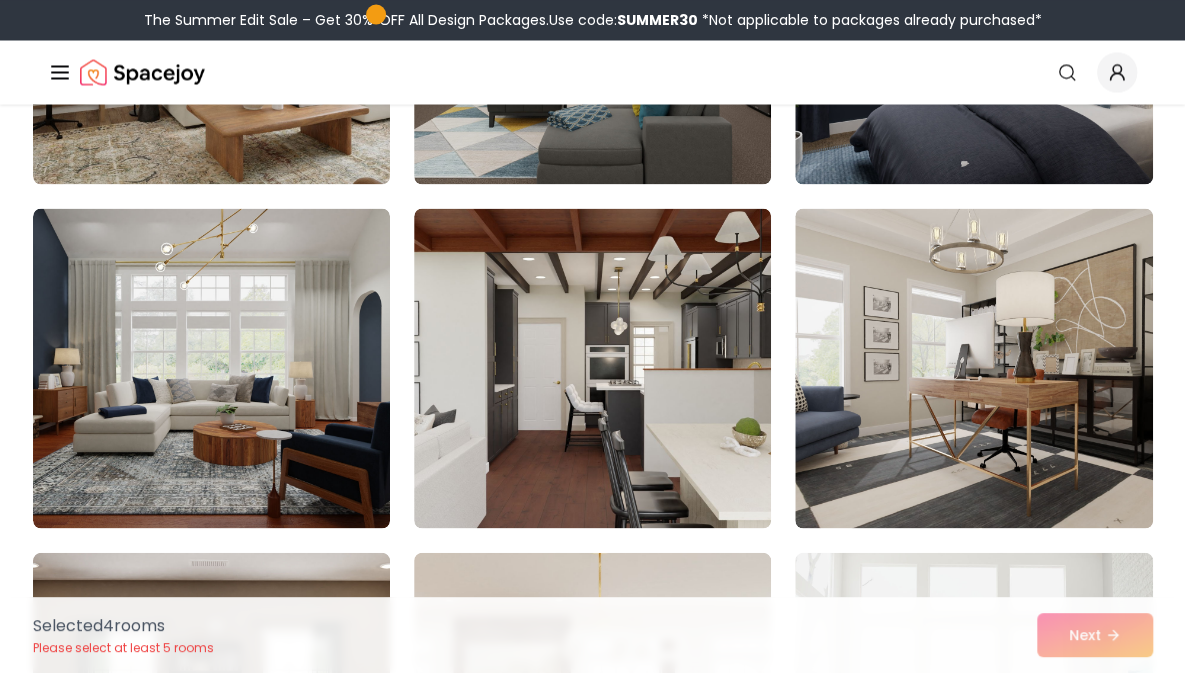 click at bounding box center (592, 368) 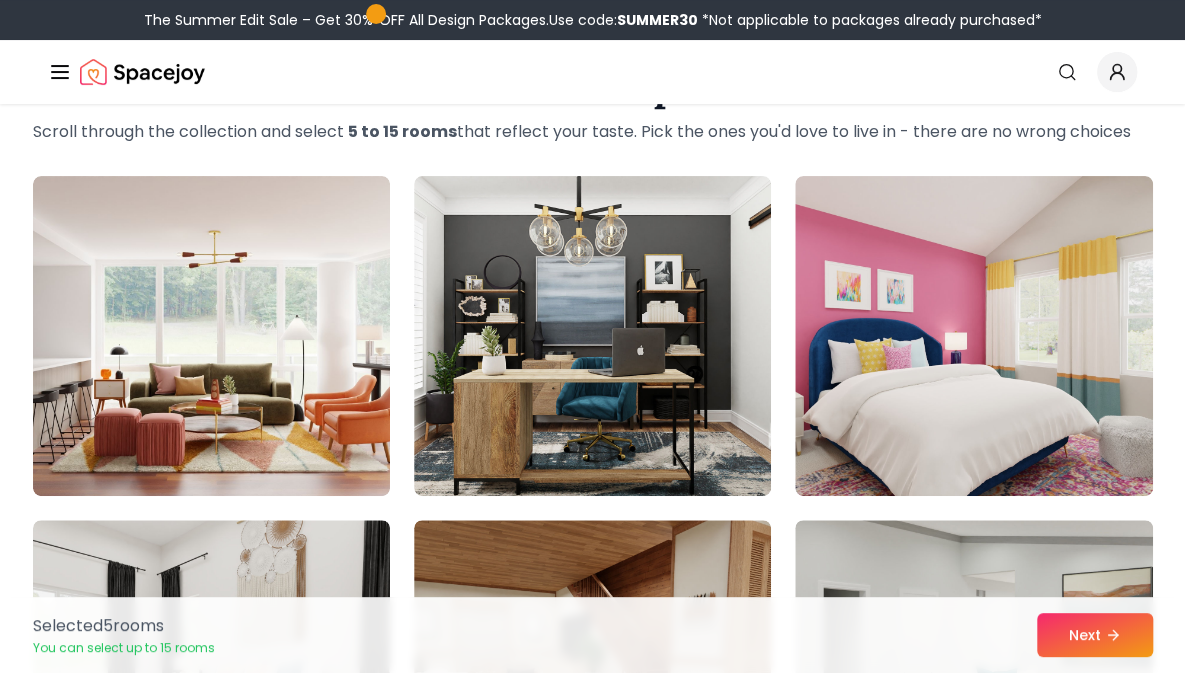 scroll, scrollTop: 0, scrollLeft: 0, axis: both 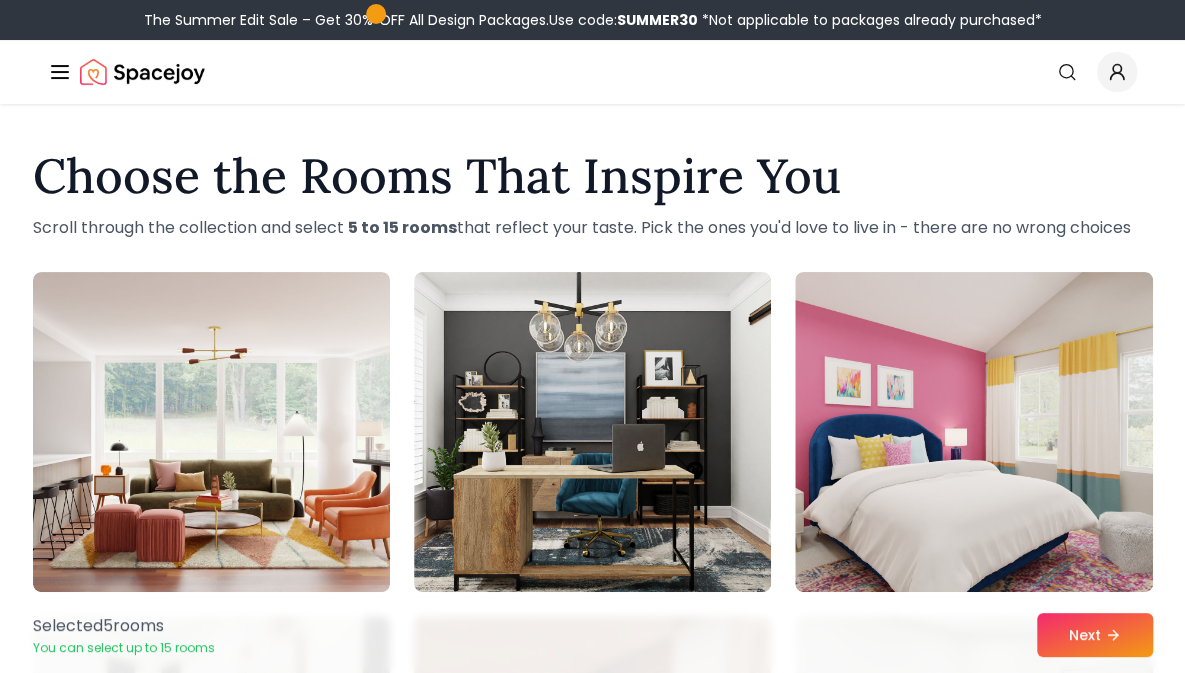 click at bounding box center (592, 432) 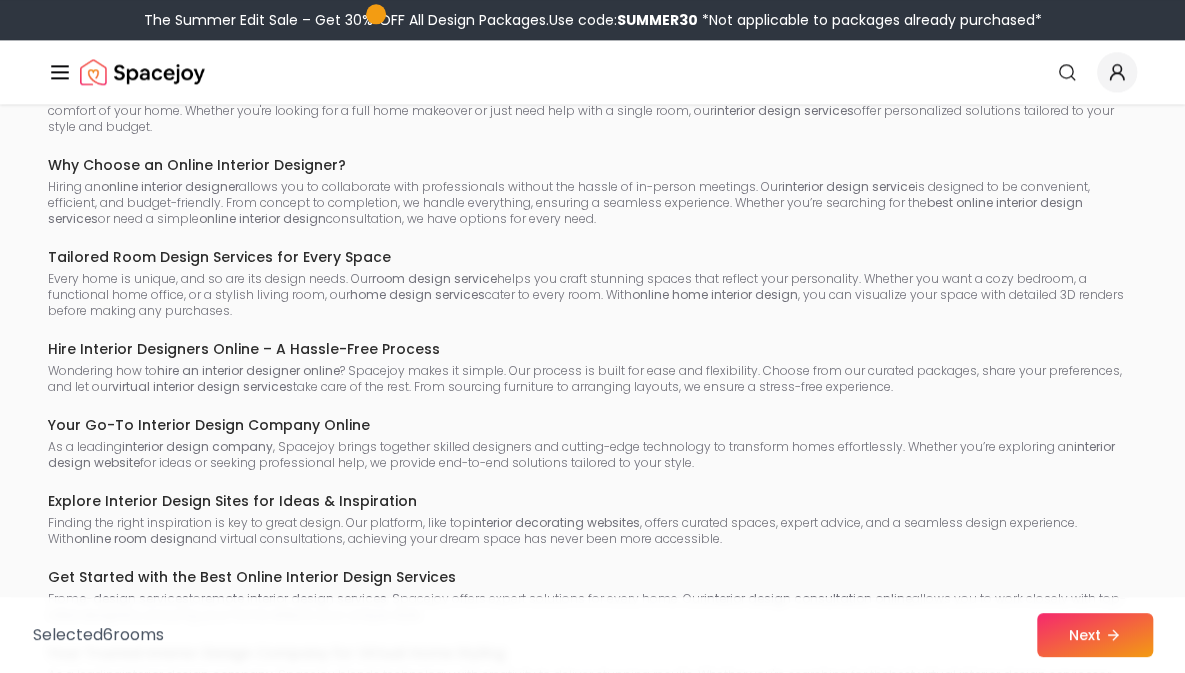 click on "Your Go-To Interior Design Company Online" at bounding box center (592, 425) 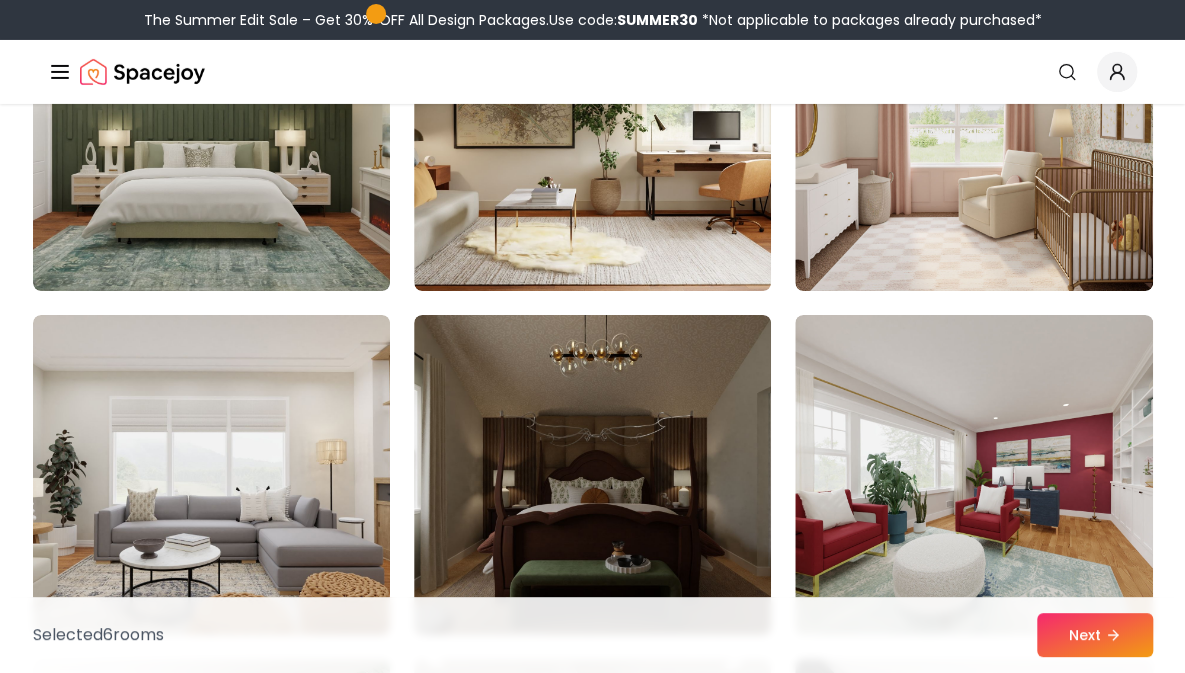 scroll, scrollTop: 6866, scrollLeft: 0, axis: vertical 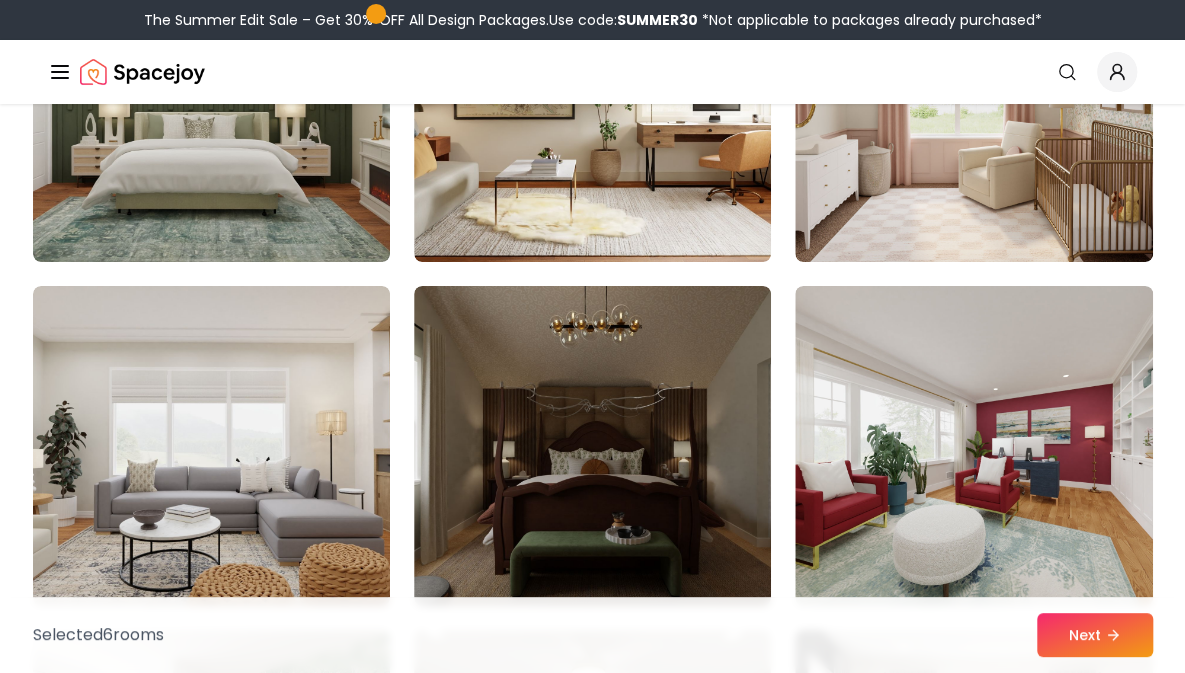 click at bounding box center [592, 446] 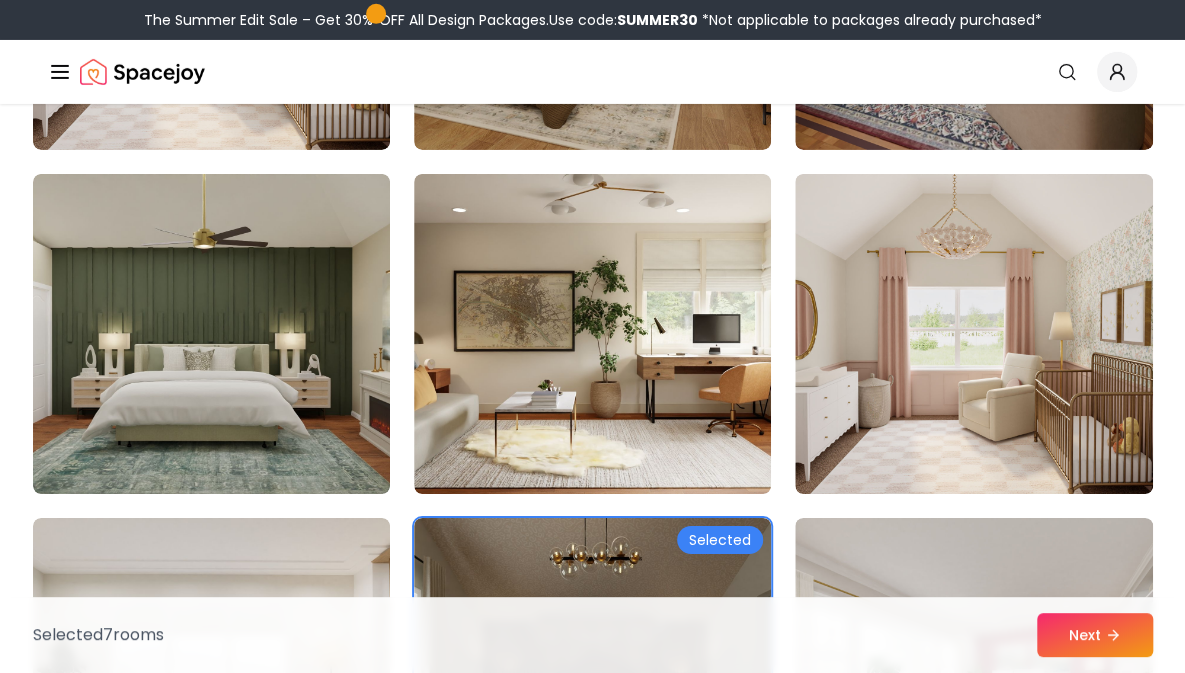 scroll, scrollTop: 6632, scrollLeft: 0, axis: vertical 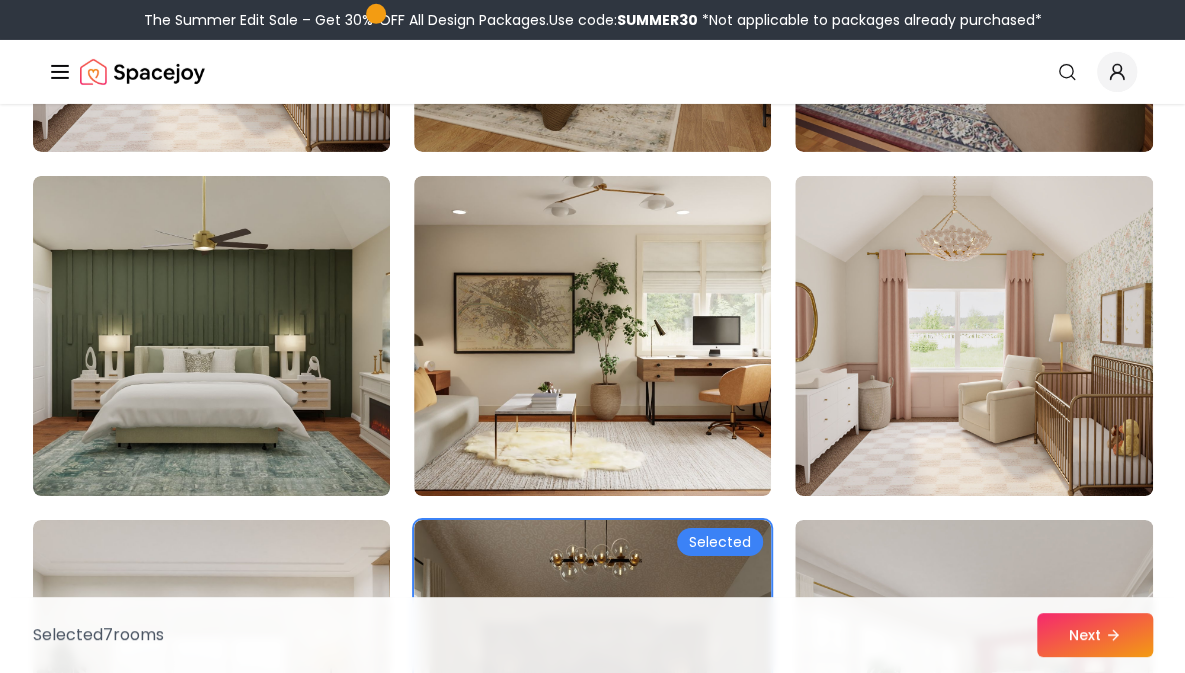 click on "Next" at bounding box center (1095, 635) 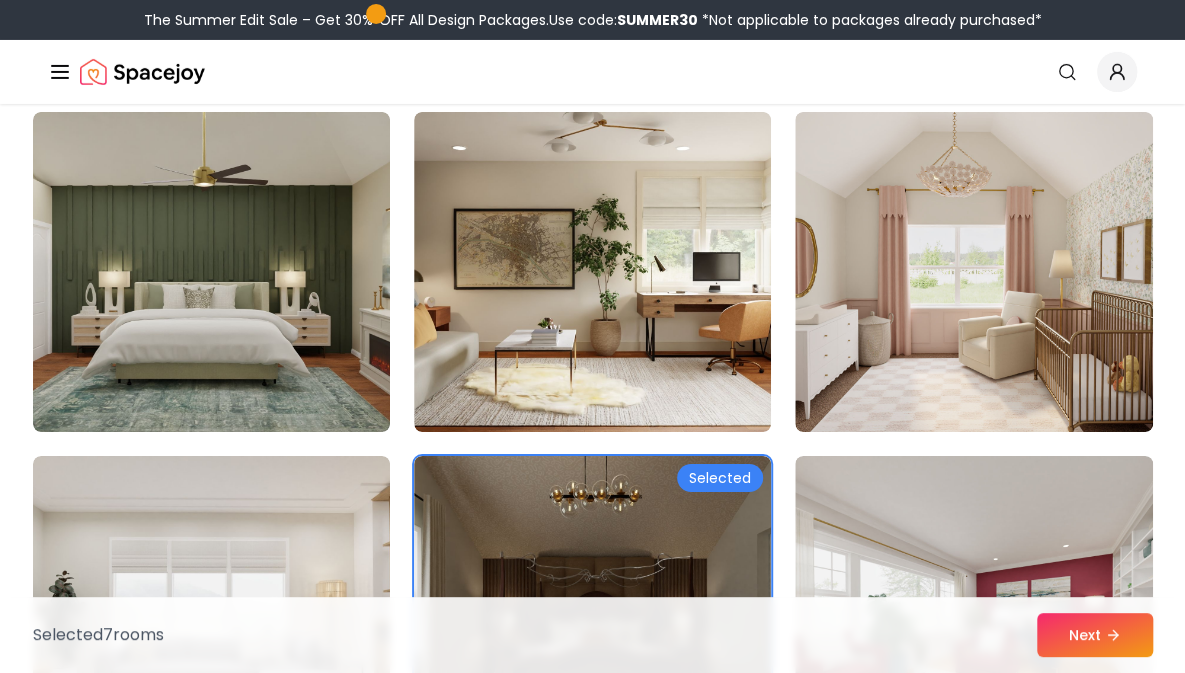 scroll, scrollTop: 6632, scrollLeft: 0, axis: vertical 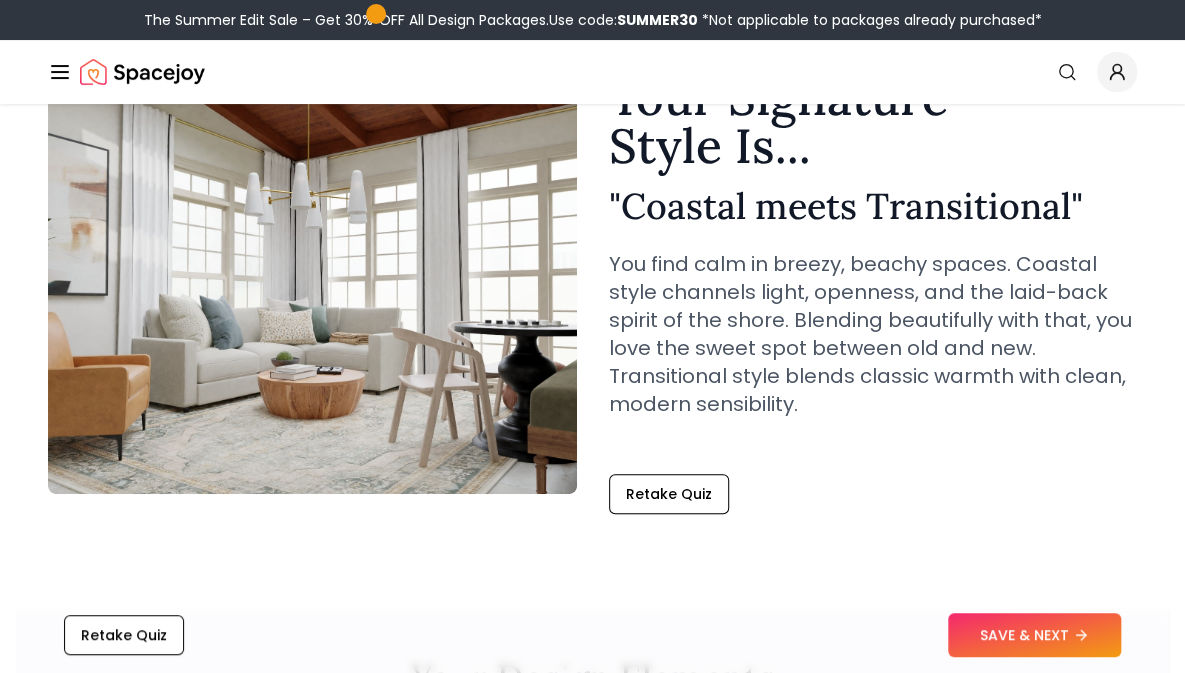 click on "Your Signature Style Is... " Coastal meets Transitional " You find calm in breezy, beachy spaces. Coastal style channels light, openness, and the laid-back spirit of the shore. Blending beautifully with that, you love the sweet spot between old and new. Transitional style blends classic warmth with clean, modern sensibility." at bounding box center (873, 262) 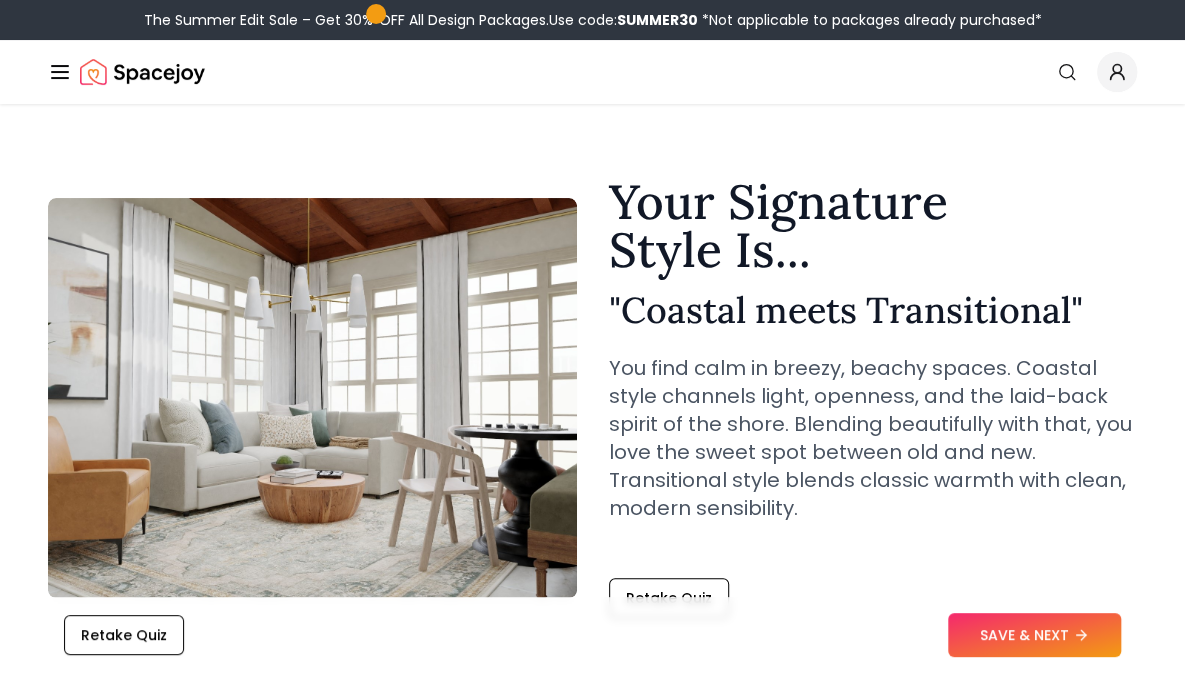 scroll, scrollTop: 12, scrollLeft: 0, axis: vertical 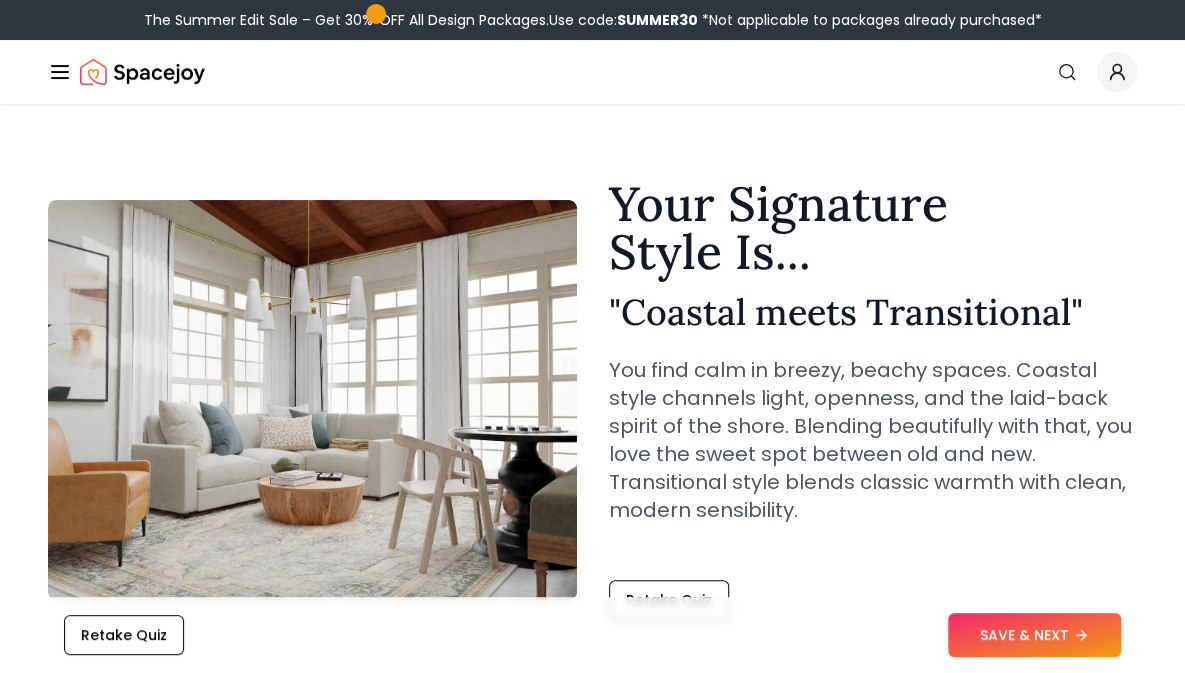 click on "You find calm in breezy, beachy spaces. Coastal style channels light, openness, and the laid-back spirit of the shore. Blending beautifully with that, you love the sweet spot between old and new. Transitional style blends classic warmth with clean, modern sensibility." at bounding box center (873, 440) 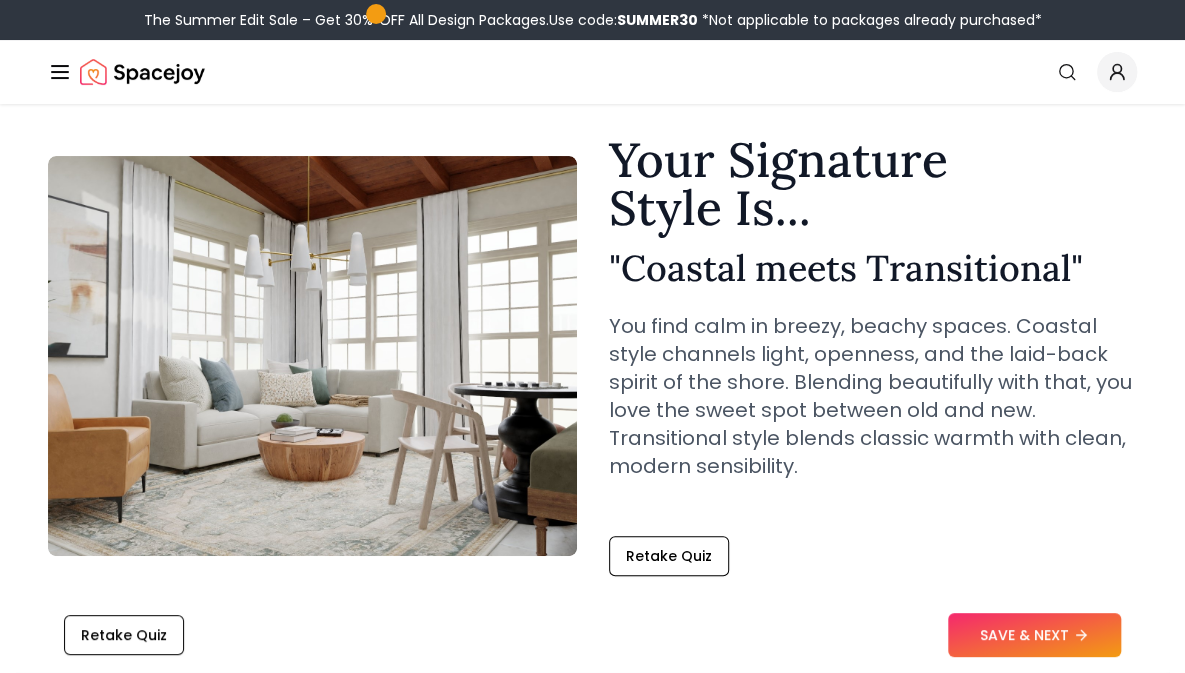 scroll, scrollTop: 58, scrollLeft: 0, axis: vertical 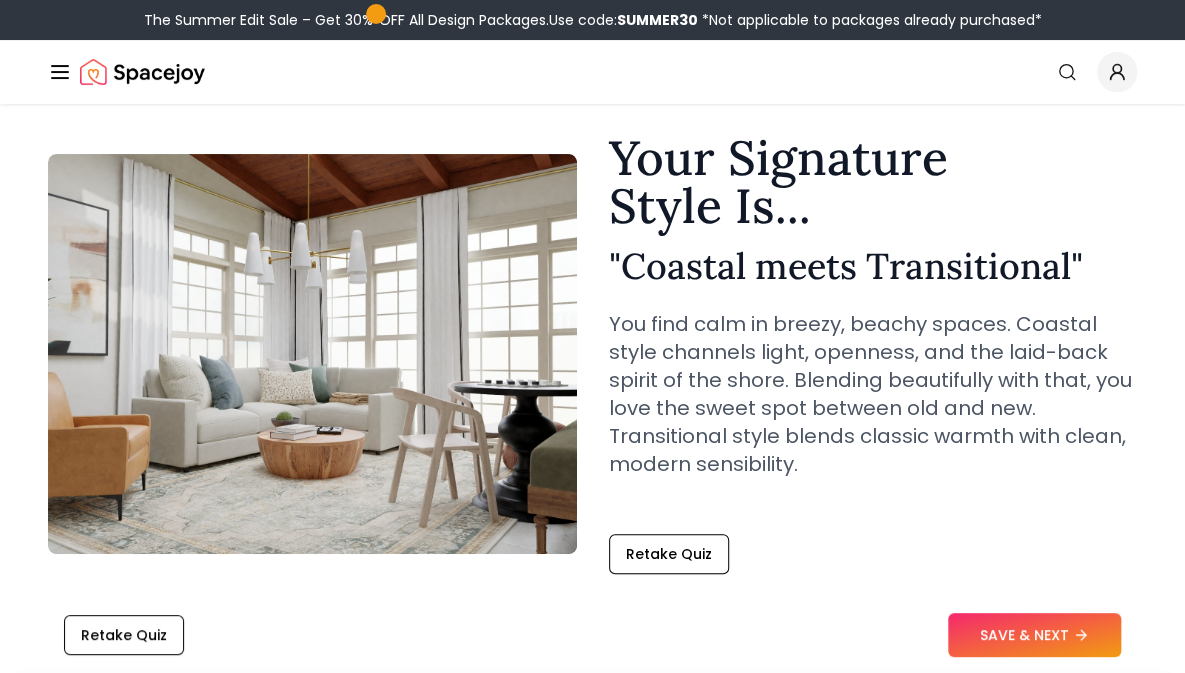 click on "SAVE & NEXT" at bounding box center [1034, 635] 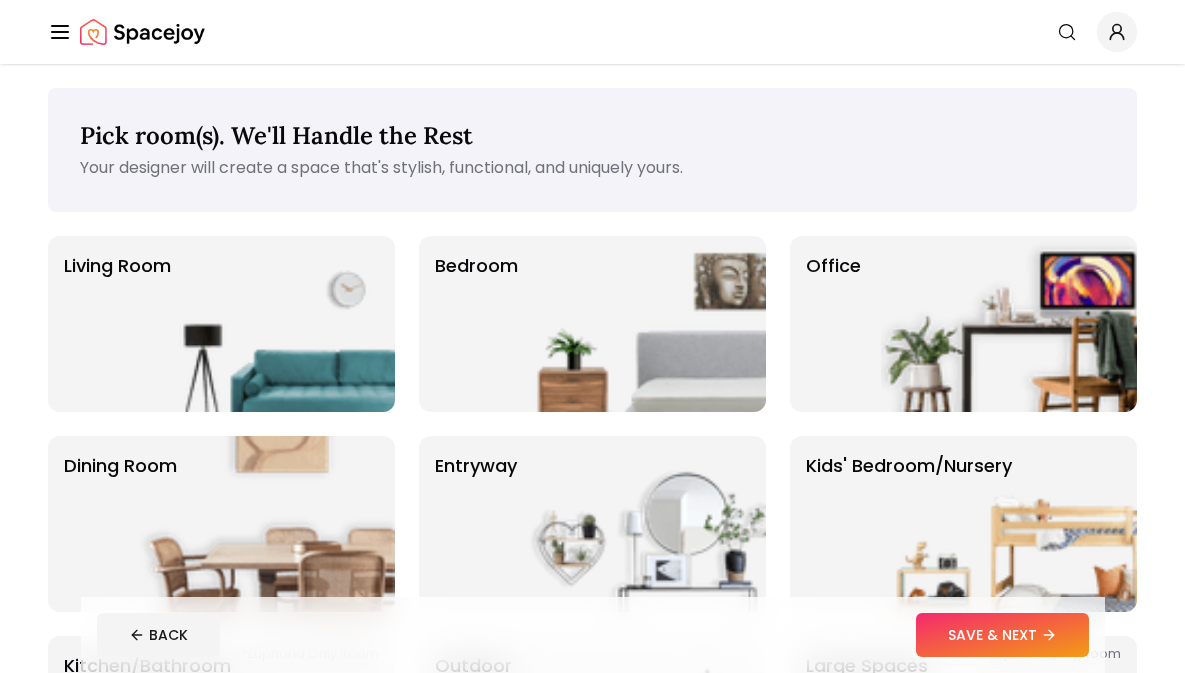 scroll, scrollTop: 0, scrollLeft: 0, axis: both 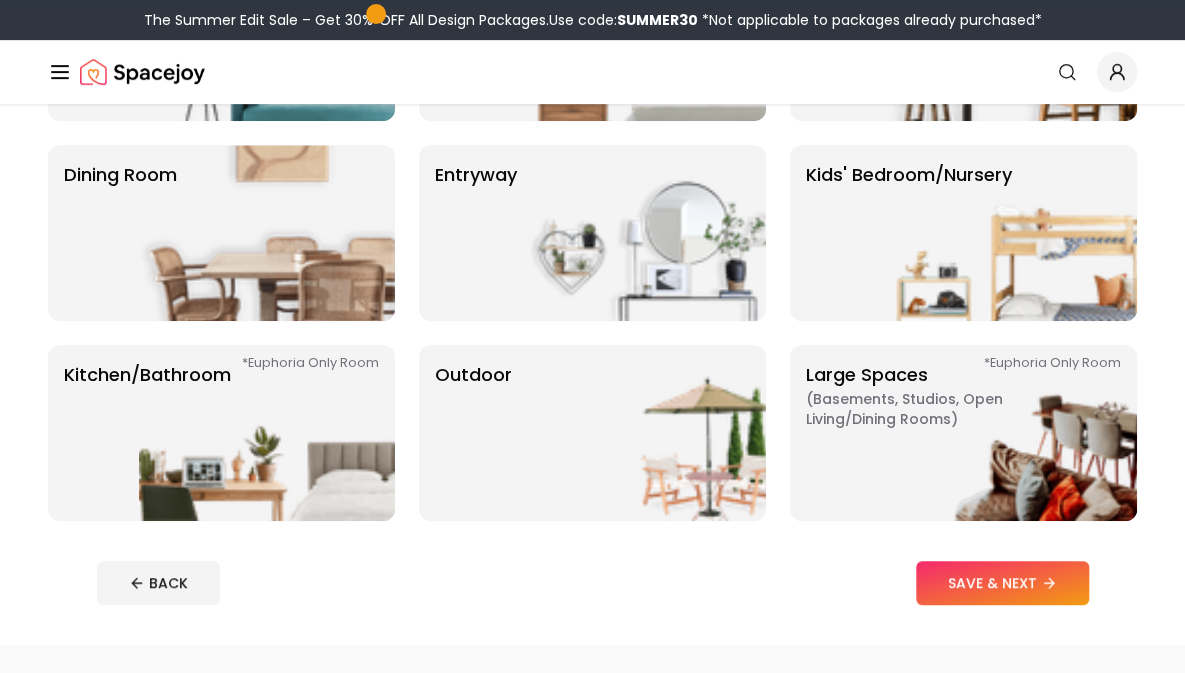 click at bounding box center [1009, 233] 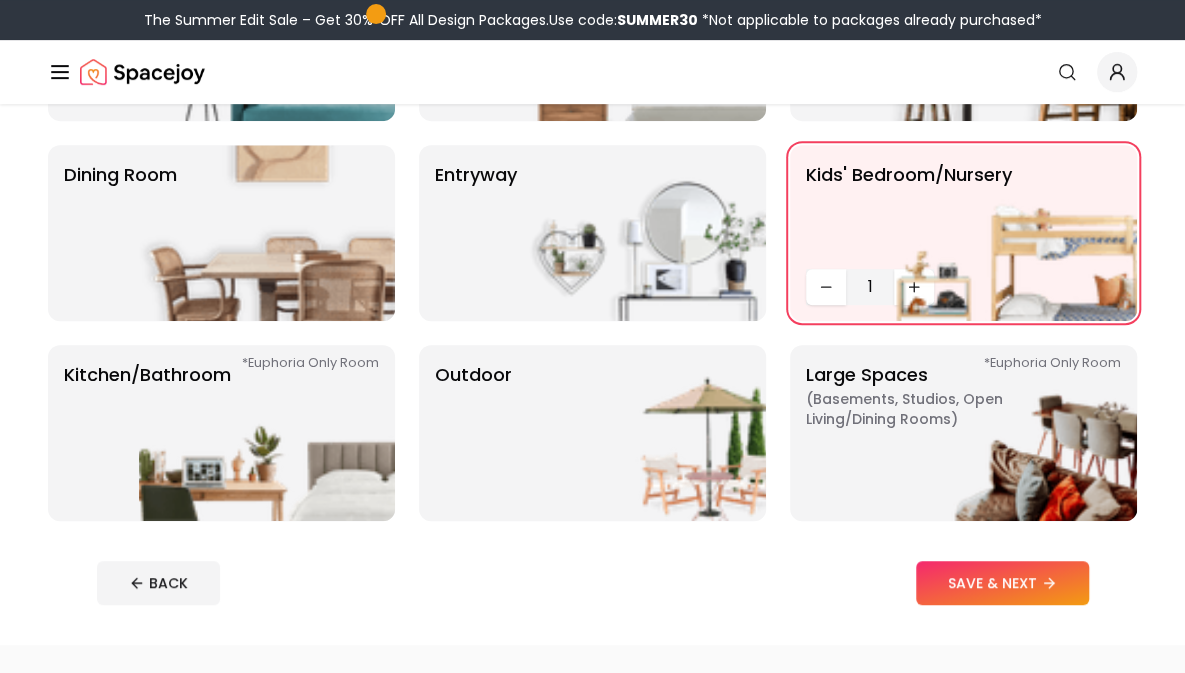 click at bounding box center (1009, 233) 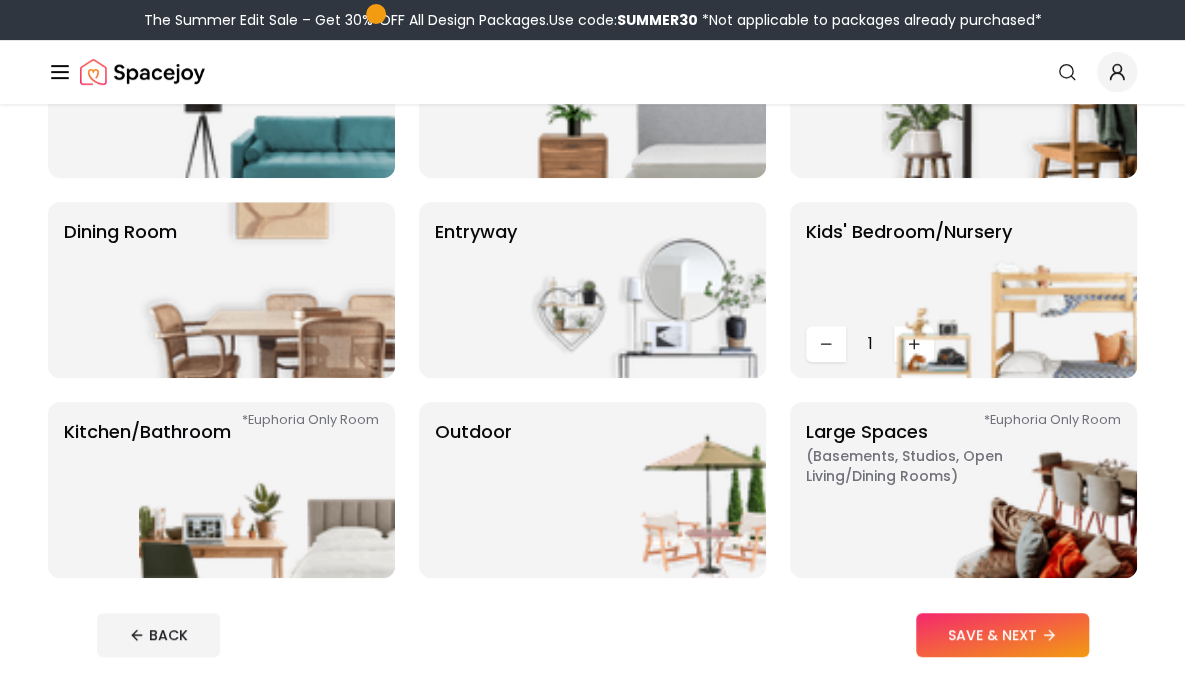 click at bounding box center (1009, 290) 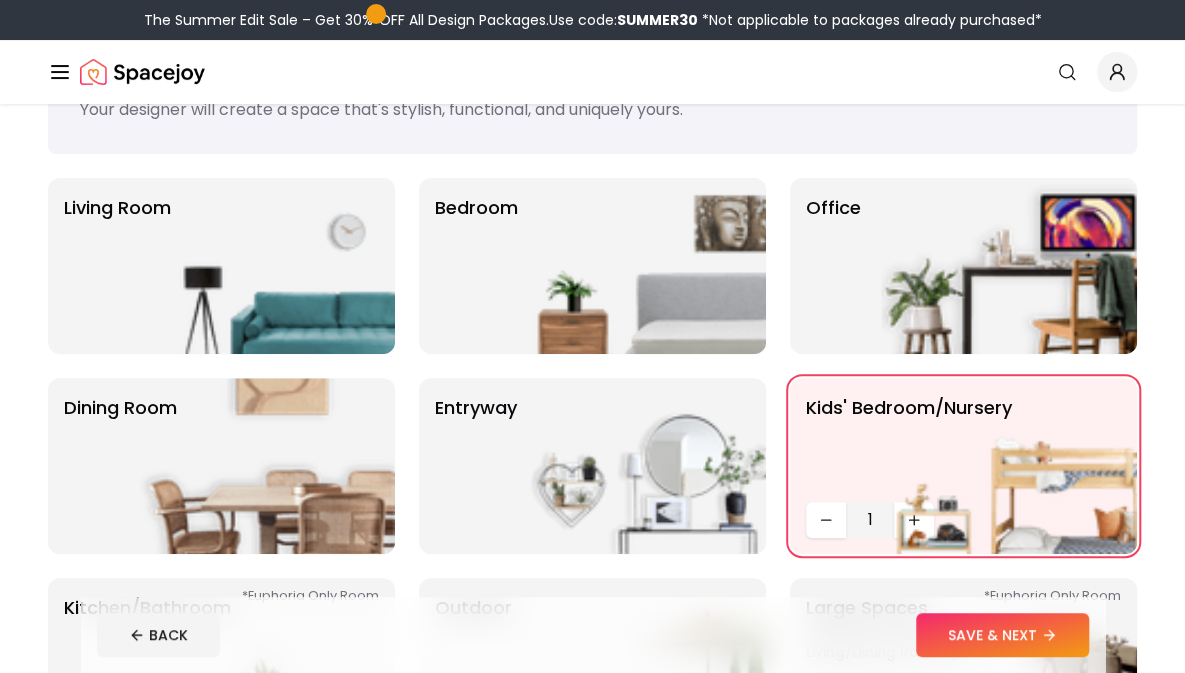 scroll, scrollTop: 93, scrollLeft: 0, axis: vertical 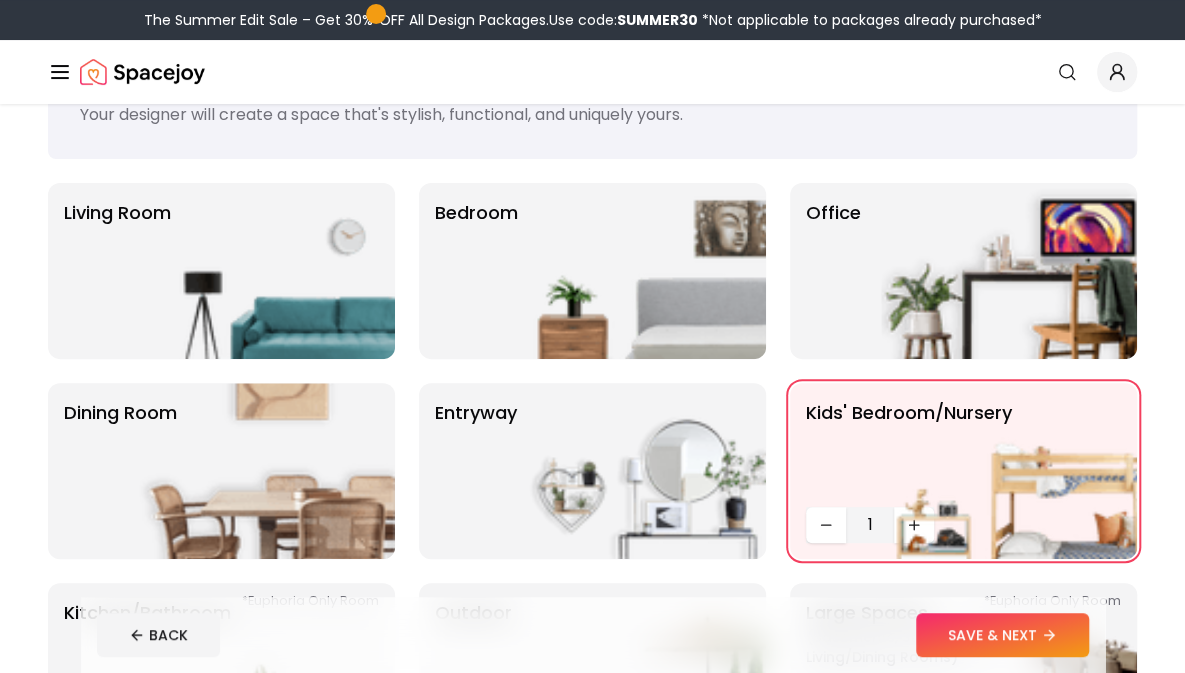 click at bounding box center (1009, 471) 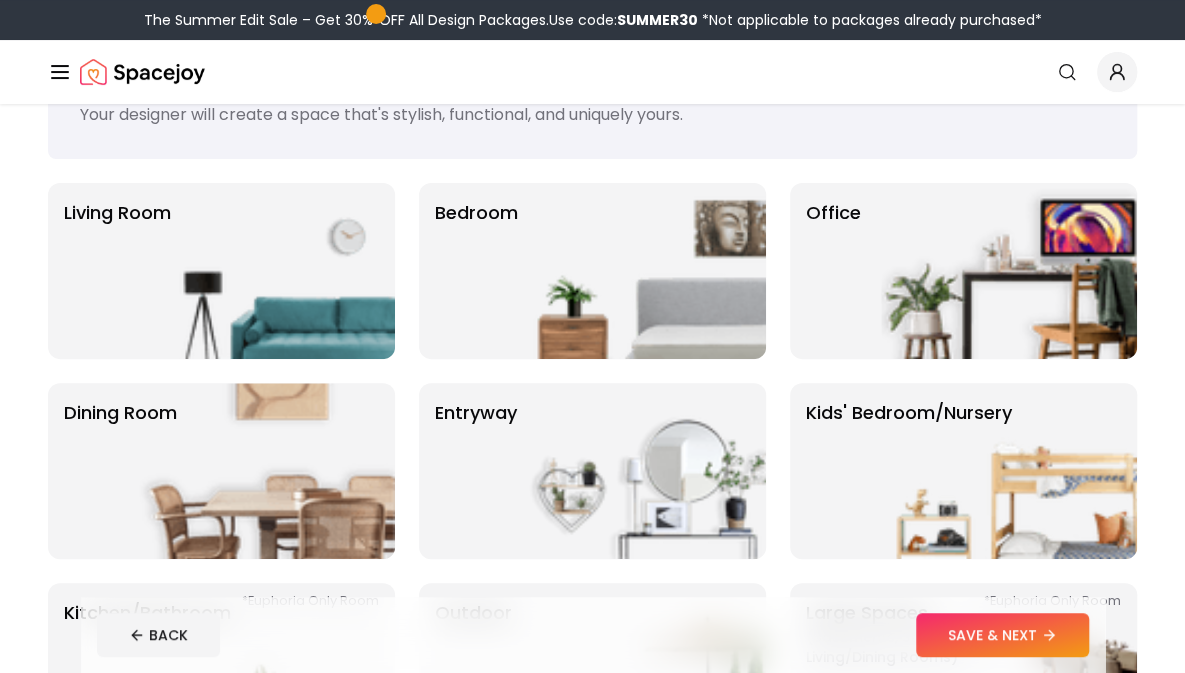 click at bounding box center (638, 271) 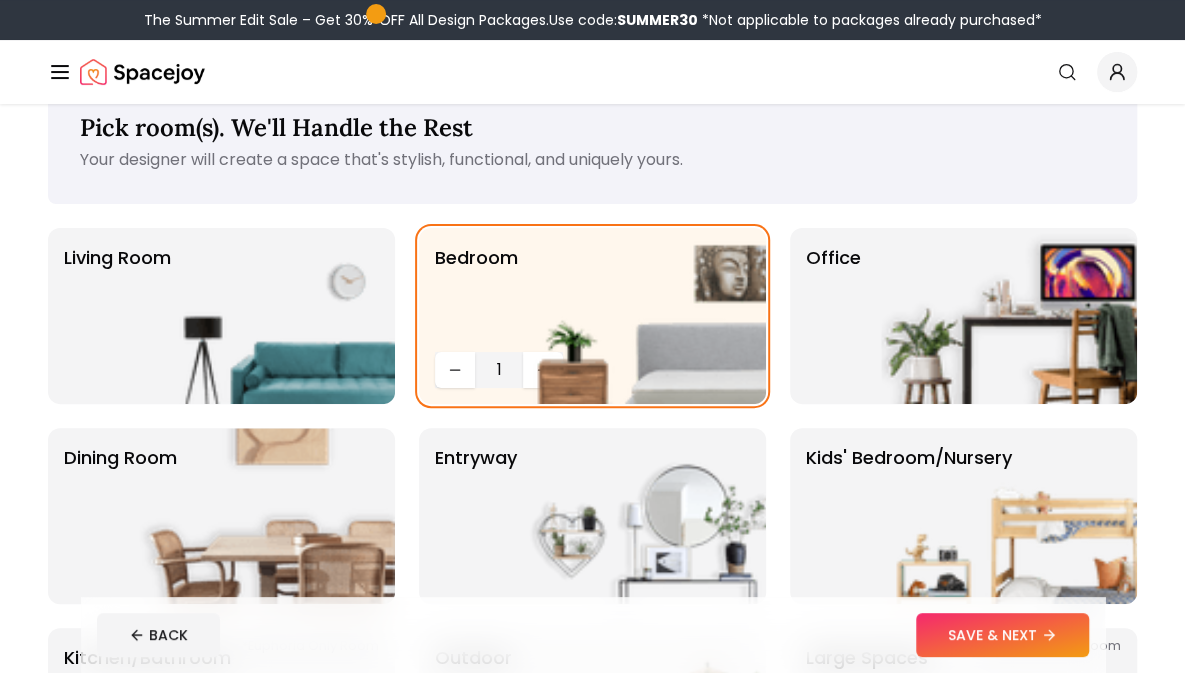 scroll, scrollTop: 66, scrollLeft: 0, axis: vertical 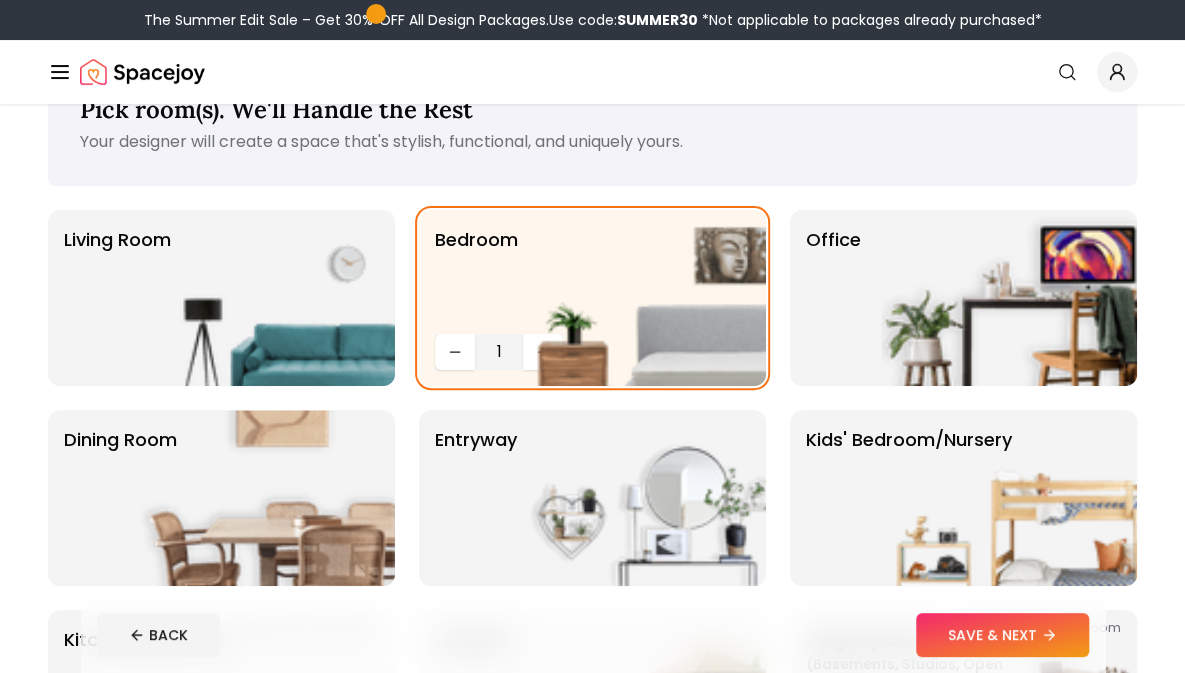 click at bounding box center [267, 298] 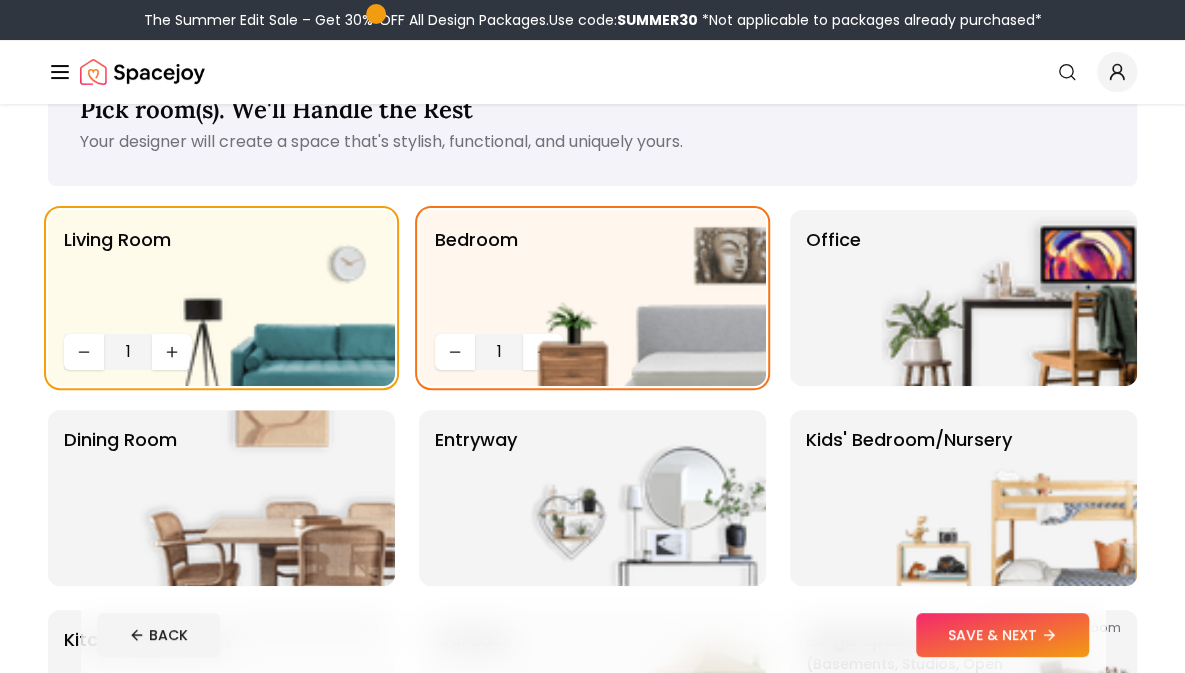 click at bounding box center (267, 298) 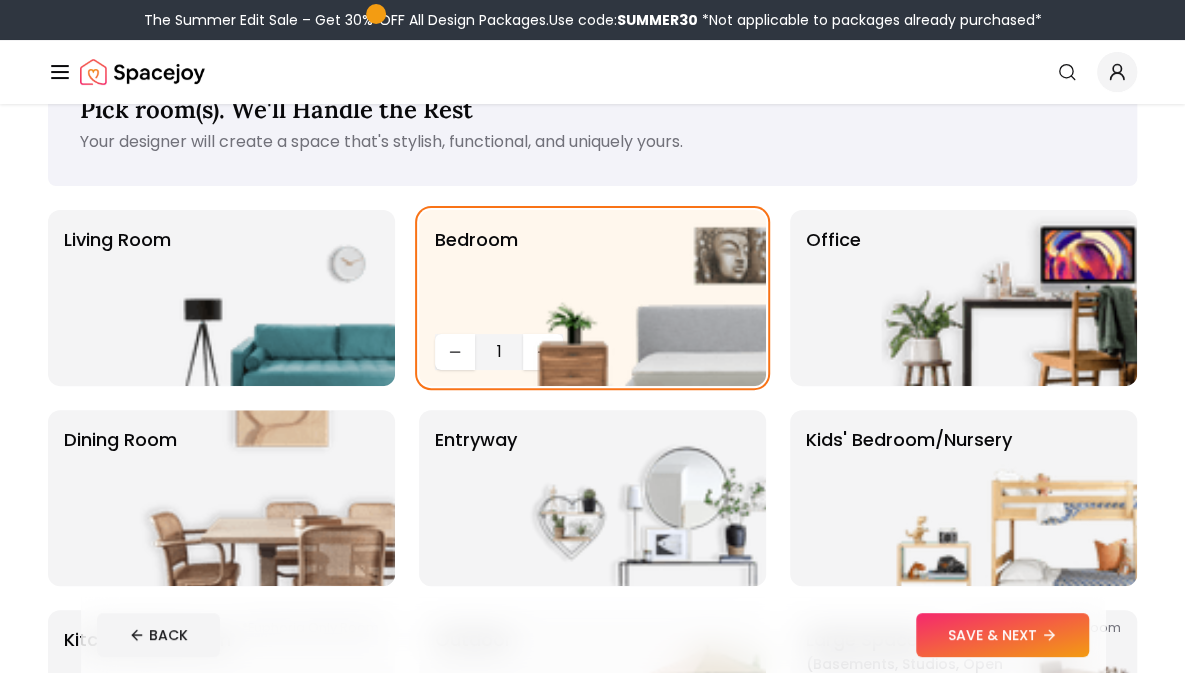 click at bounding box center [638, 298] 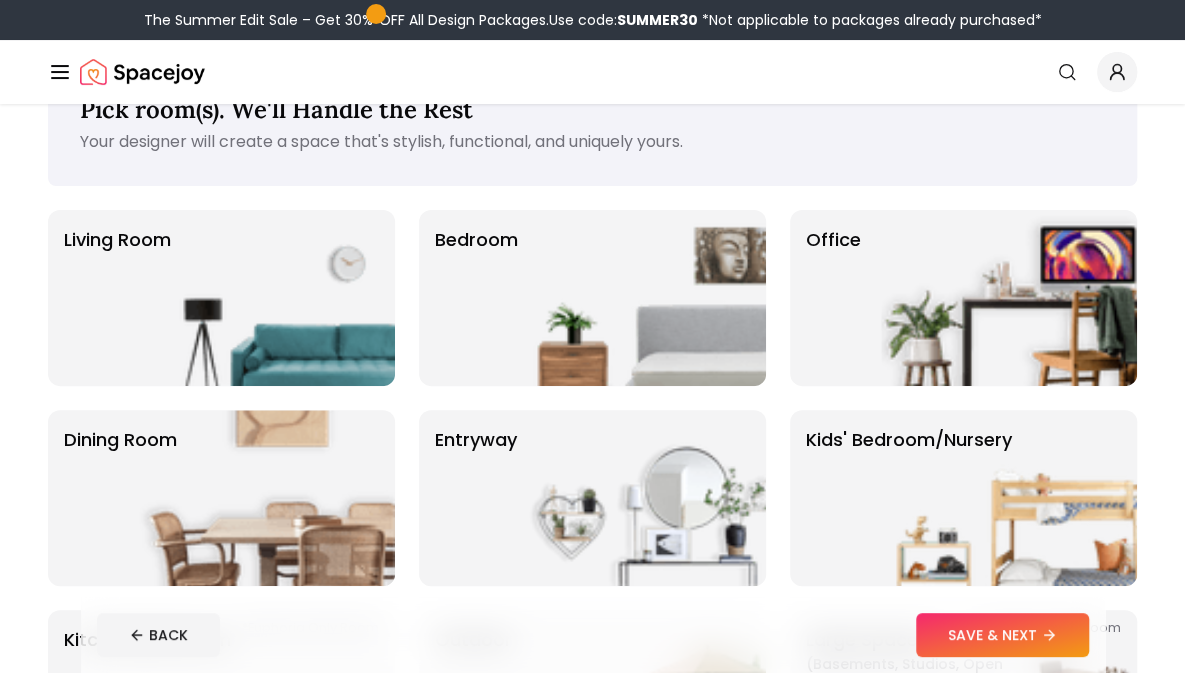 click at bounding box center (638, 298) 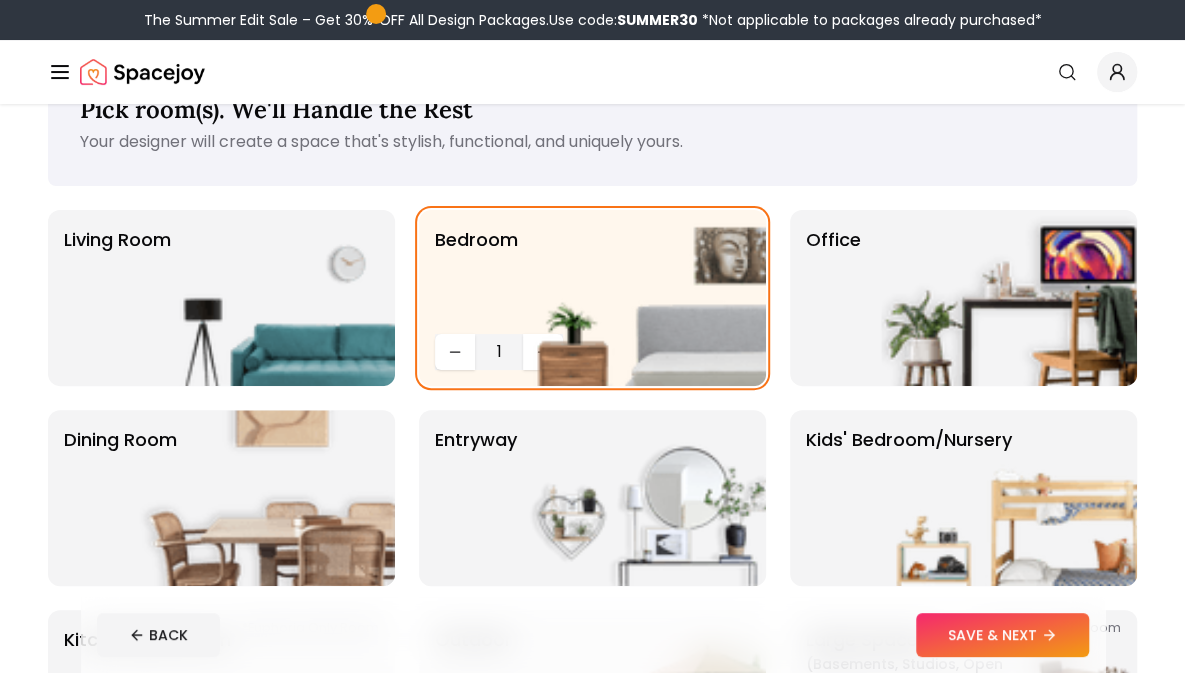 click on "SAVE & NEXT" at bounding box center [1002, 635] 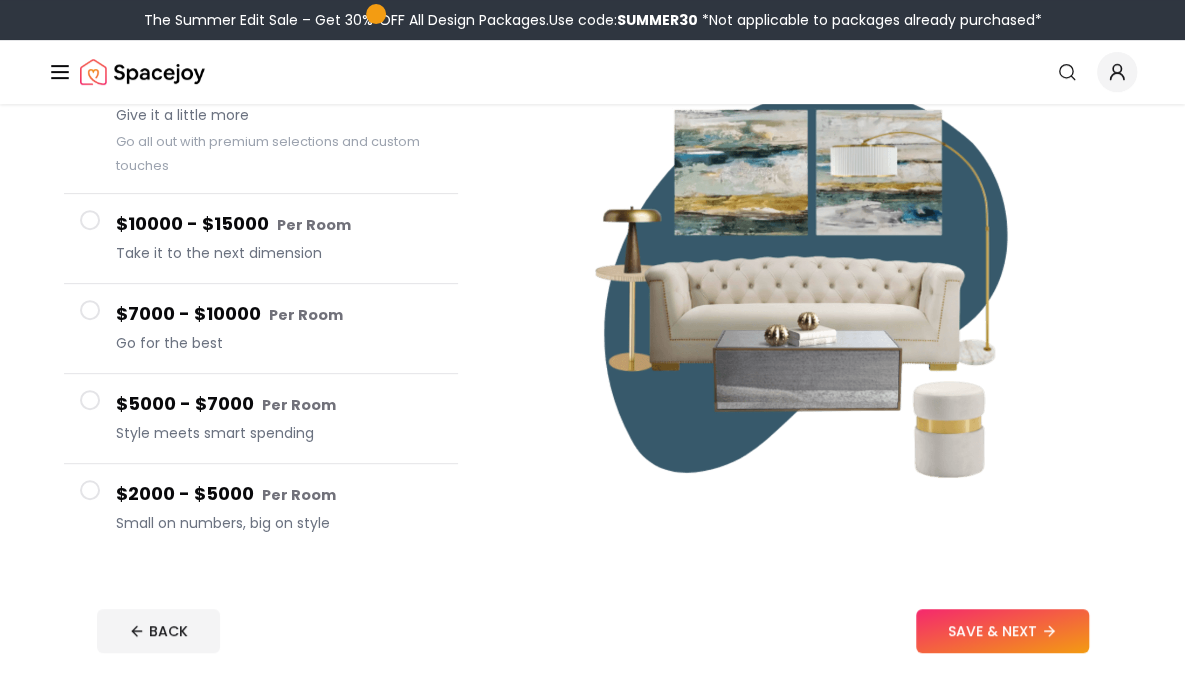 scroll, scrollTop: 238, scrollLeft: 0, axis: vertical 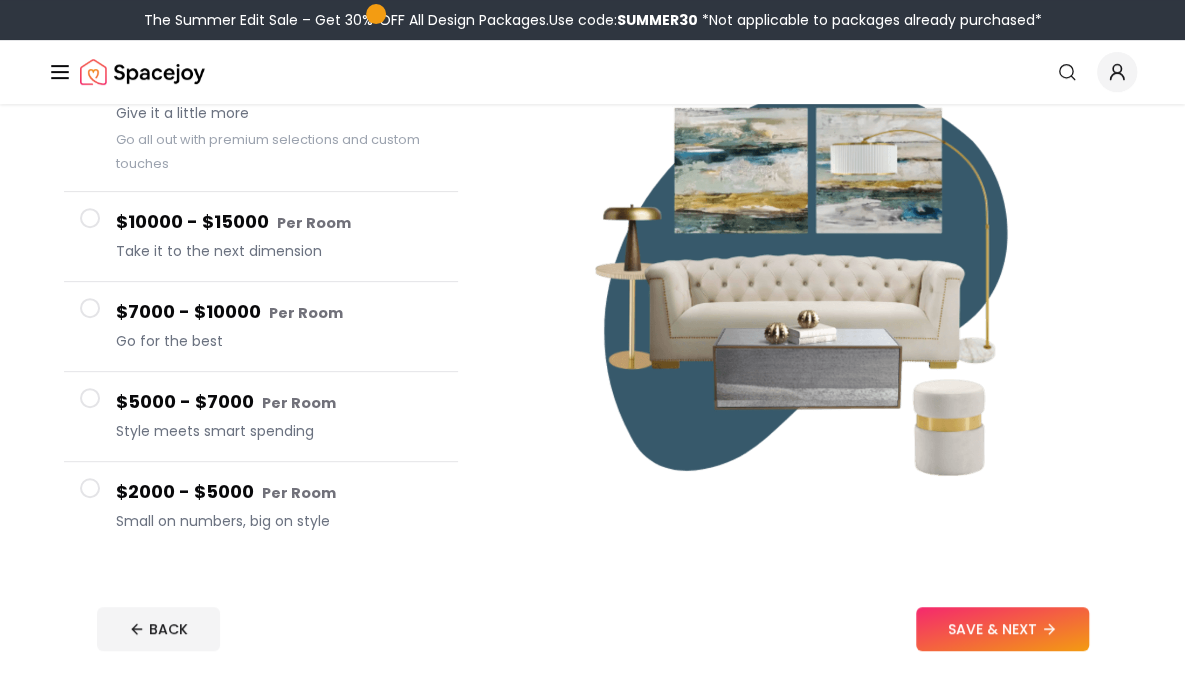 click on "Small on numbers, big on style" at bounding box center [279, 521] 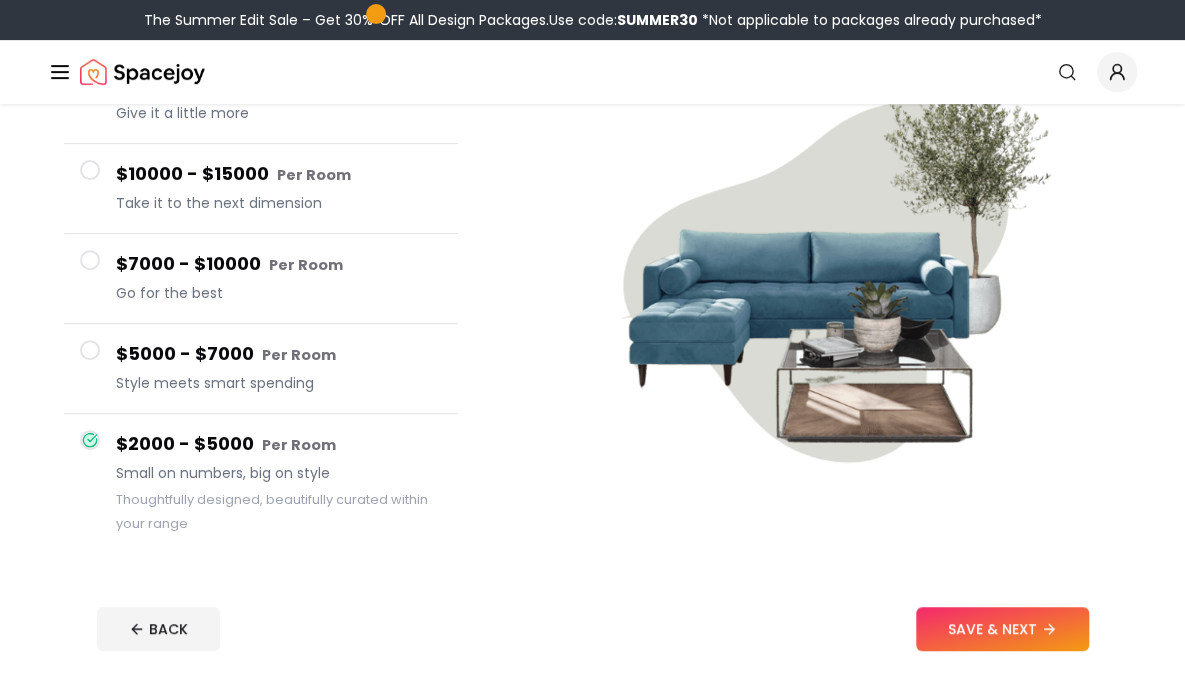 click on "$5000 - $7000    Per Room" at bounding box center (279, 354) 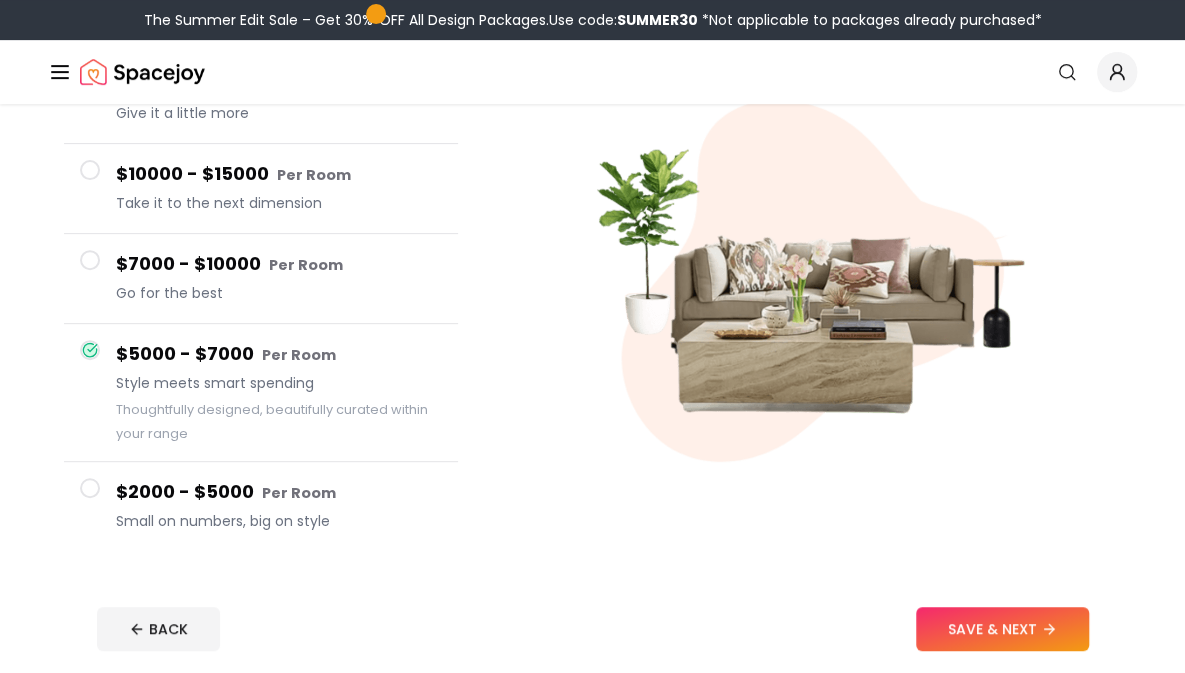 click on "Go for the best" at bounding box center [279, 293] 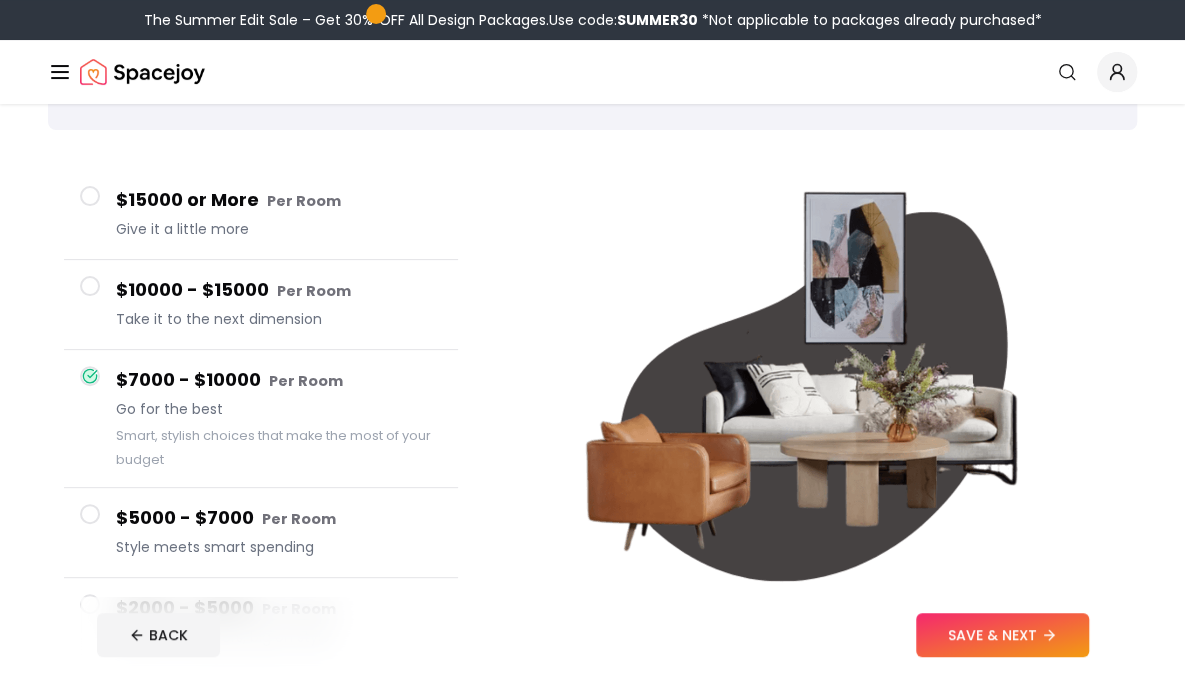 scroll, scrollTop: 77, scrollLeft: 0, axis: vertical 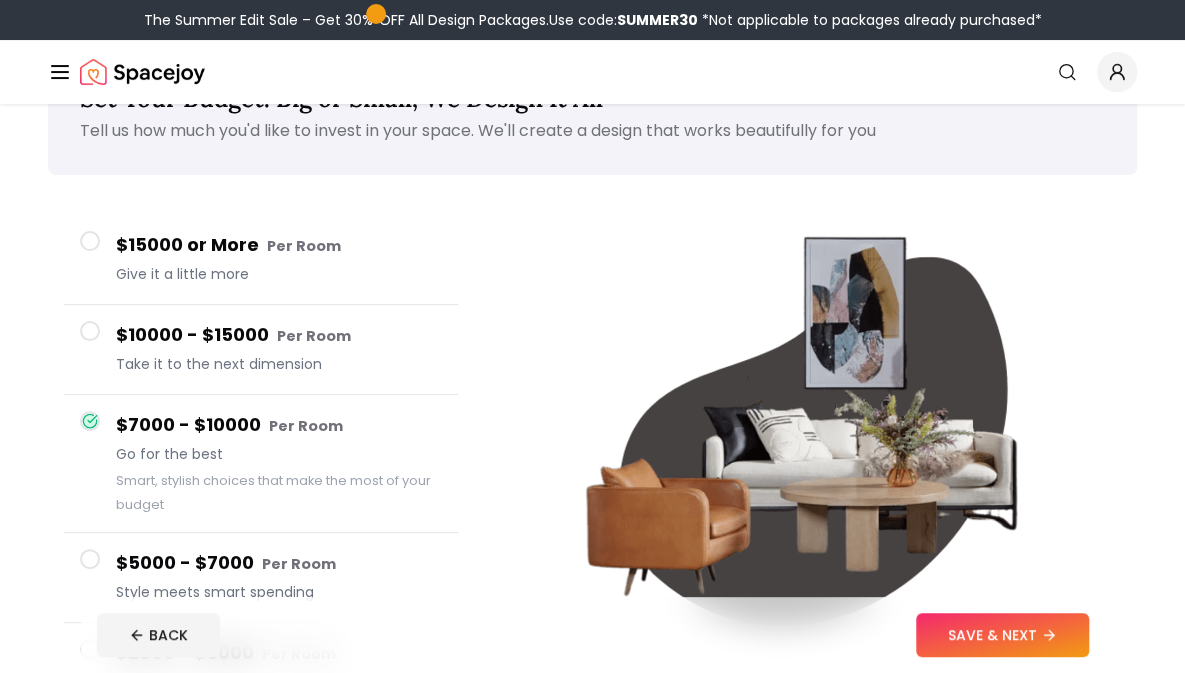 click on "$15000 or More    Per Room Give it a little more" at bounding box center (279, 259) 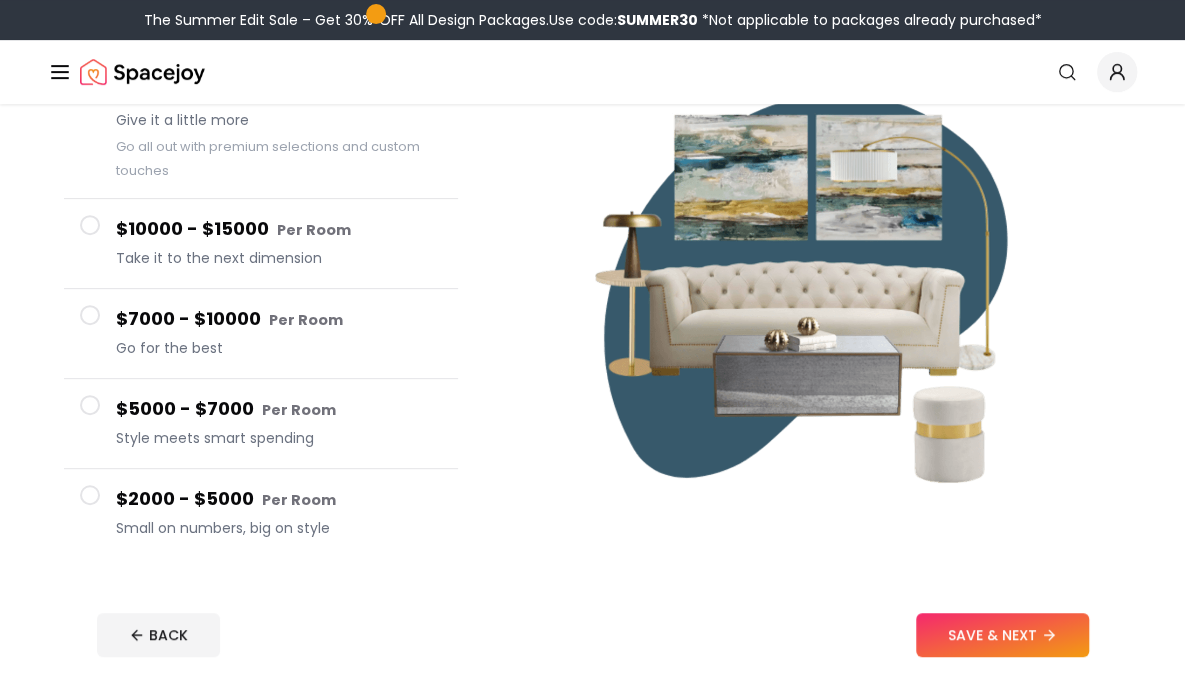 scroll, scrollTop: 286, scrollLeft: 0, axis: vertical 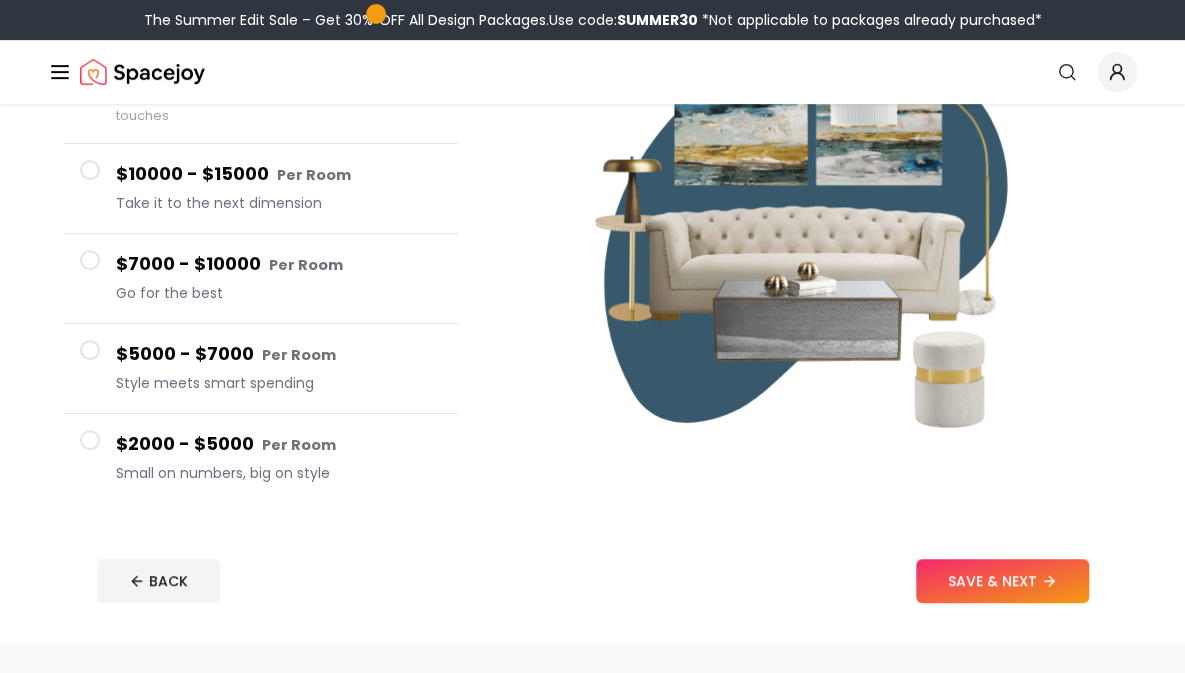 click on "Small on numbers, big on style" at bounding box center (279, 473) 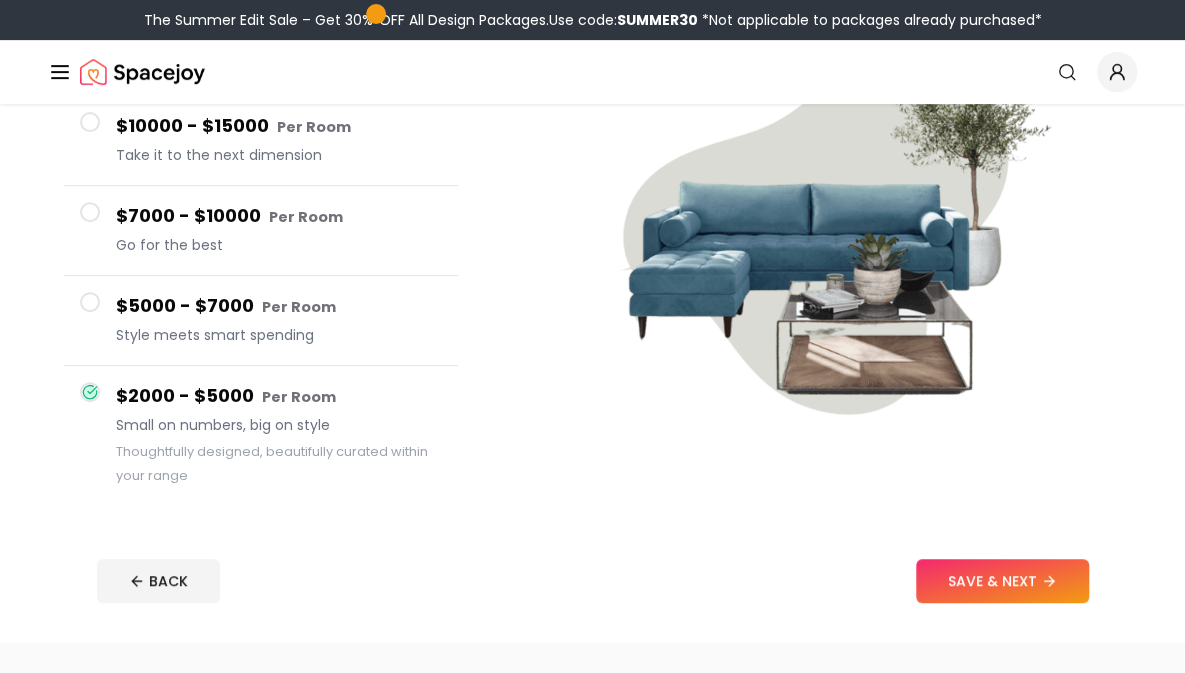 click on "SAVE & NEXT" at bounding box center (1002, 581) 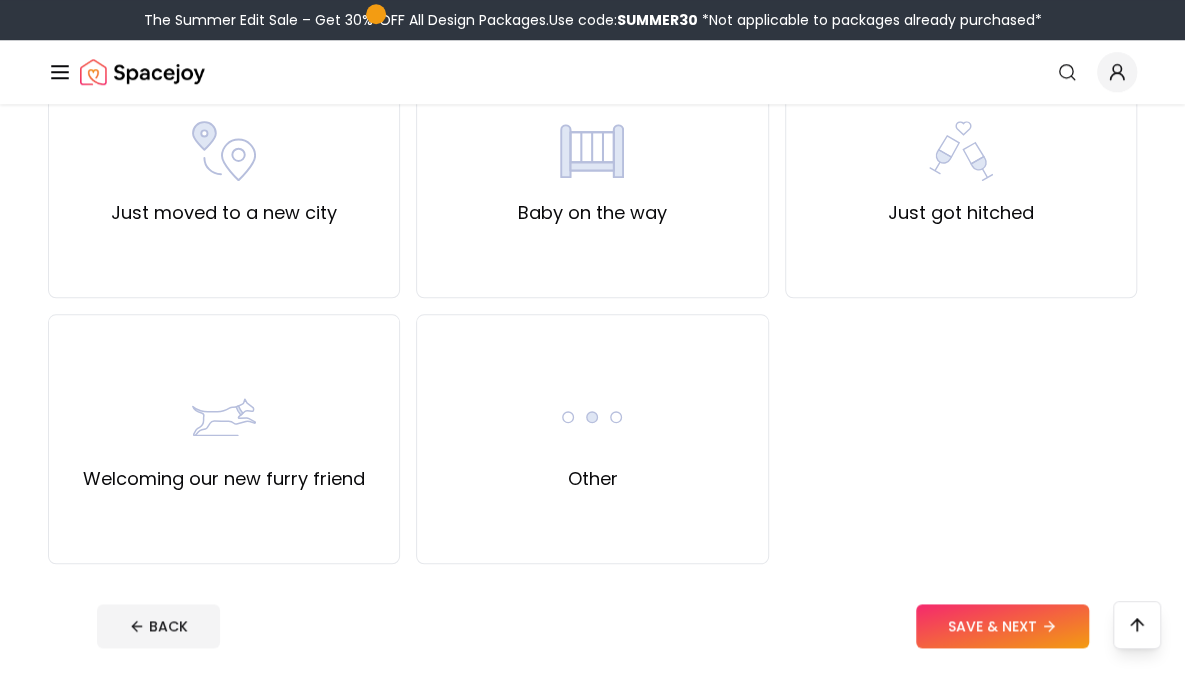 scroll, scrollTop: 762, scrollLeft: 0, axis: vertical 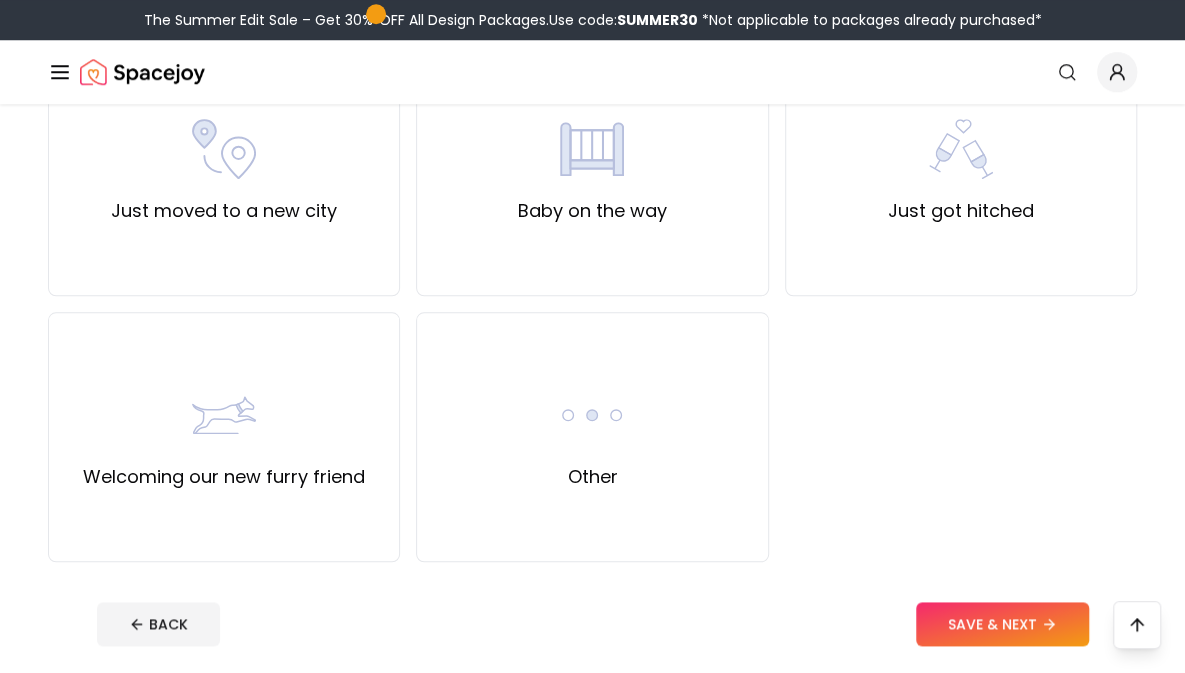 click on "Other" at bounding box center [592, 437] 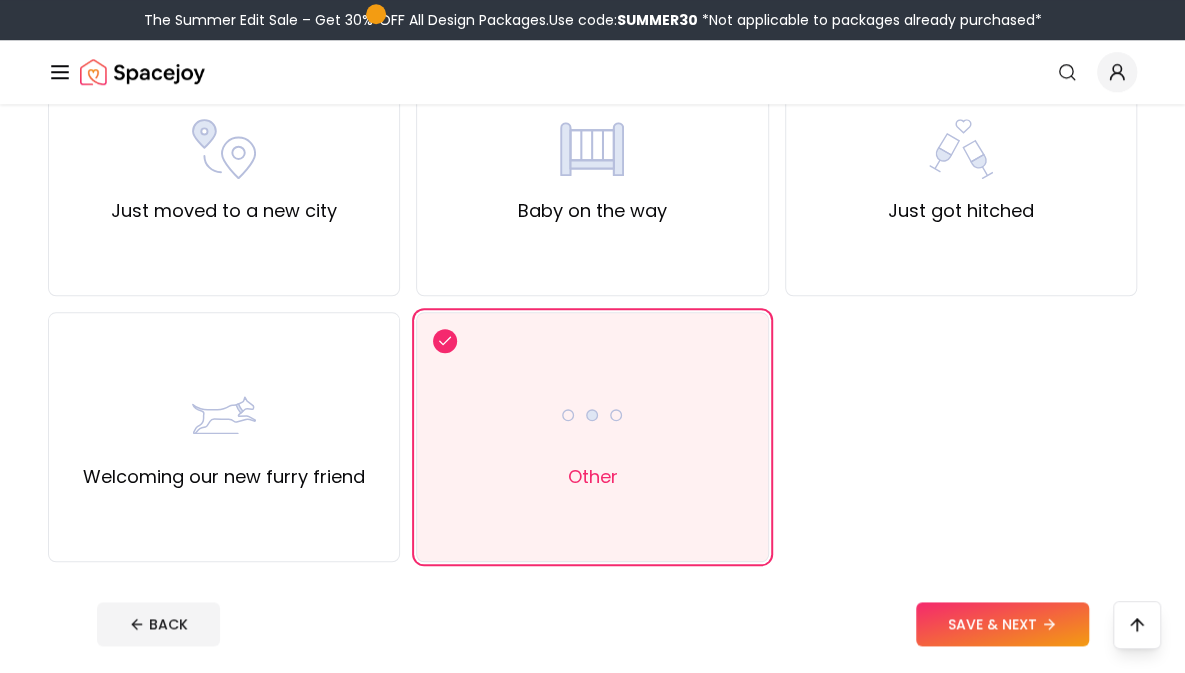 click on "SAVE & NEXT" at bounding box center [1002, 624] 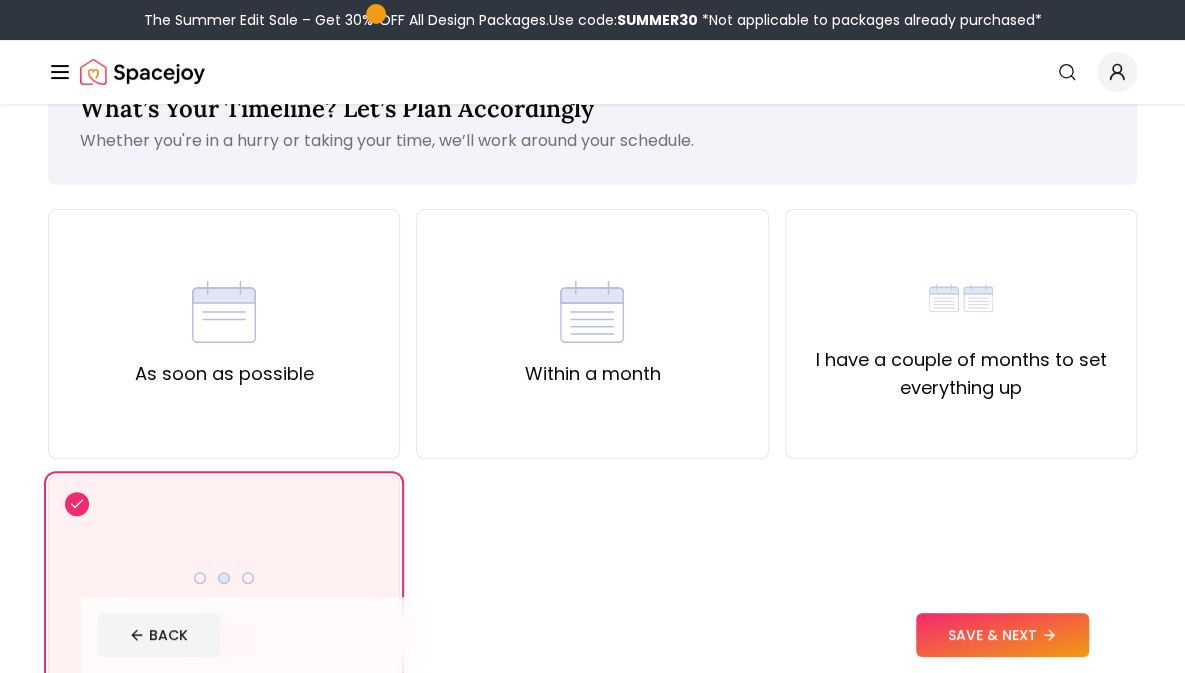 scroll, scrollTop: 68, scrollLeft: 0, axis: vertical 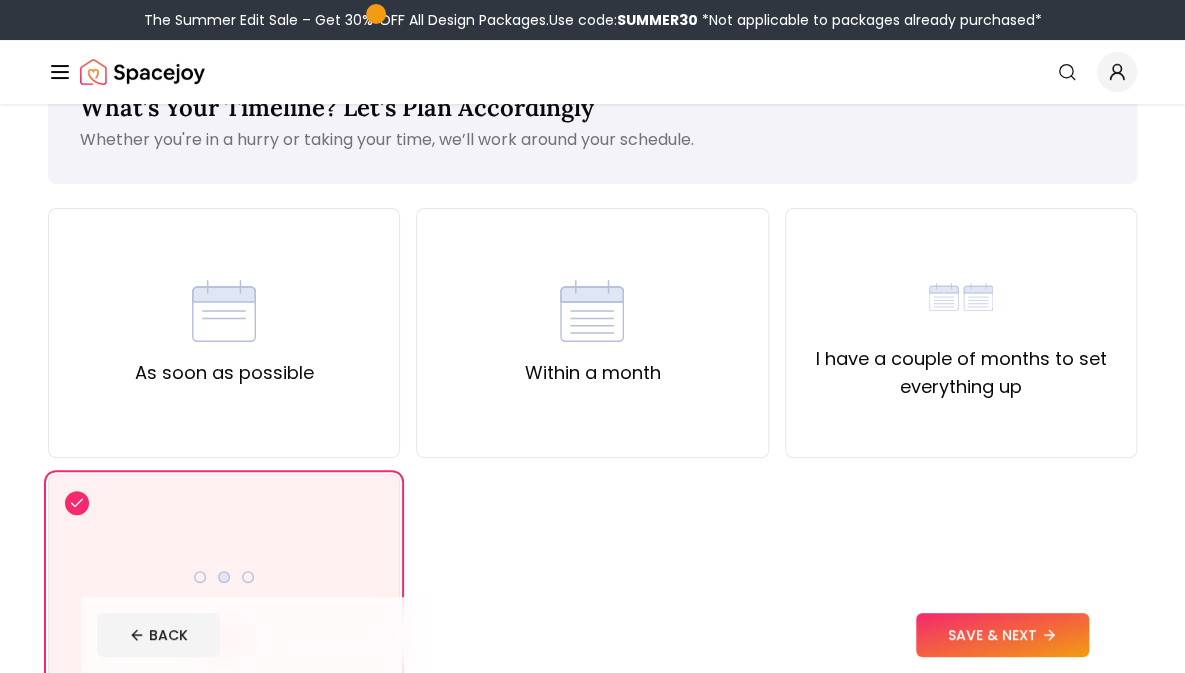 click at bounding box center (592, 311) 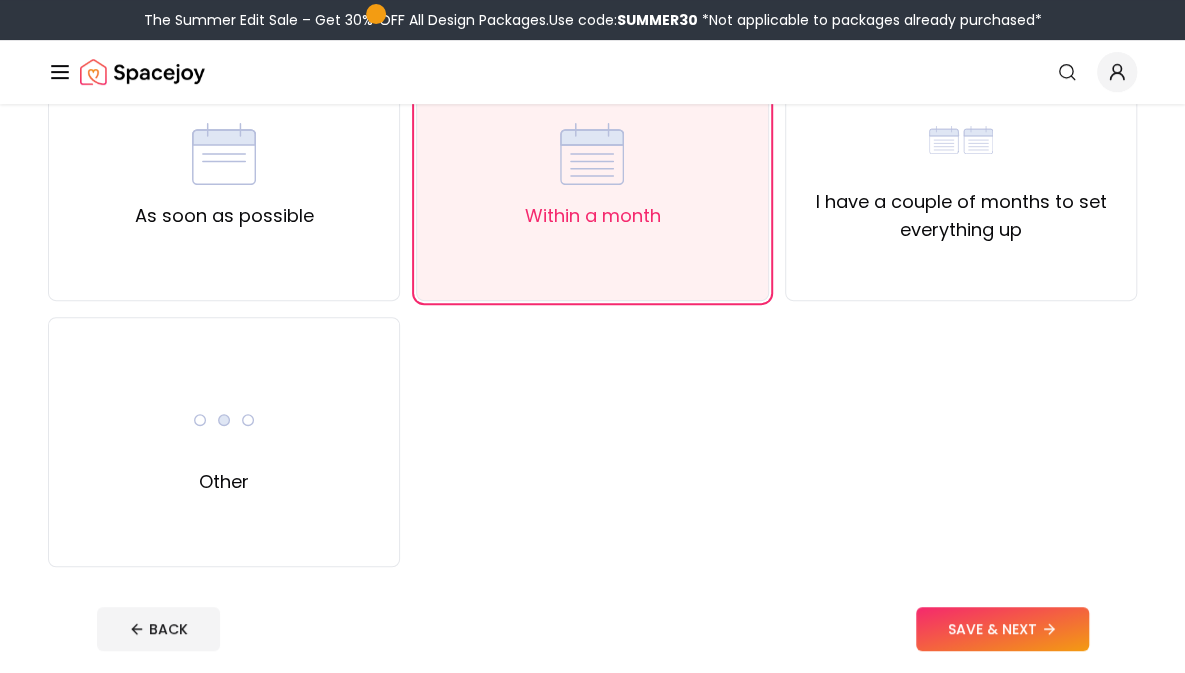 scroll, scrollTop: 234, scrollLeft: 0, axis: vertical 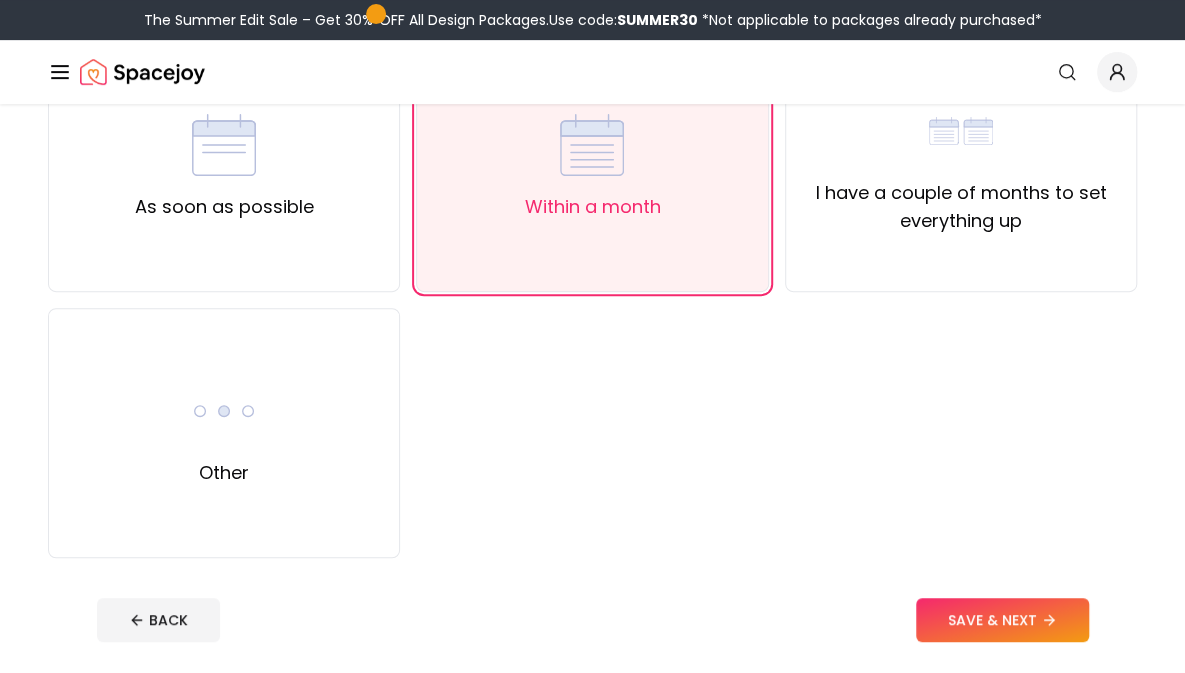 click on "SAVE & NEXT" at bounding box center (1002, 620) 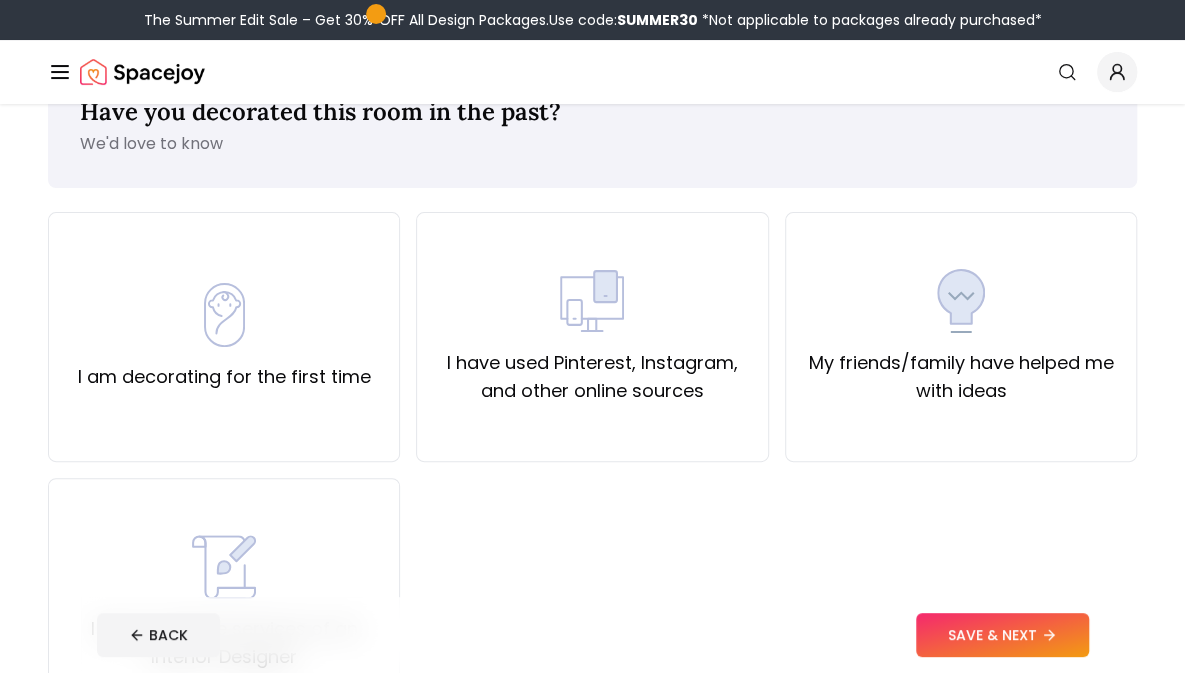 scroll, scrollTop: 64, scrollLeft: 0, axis: vertical 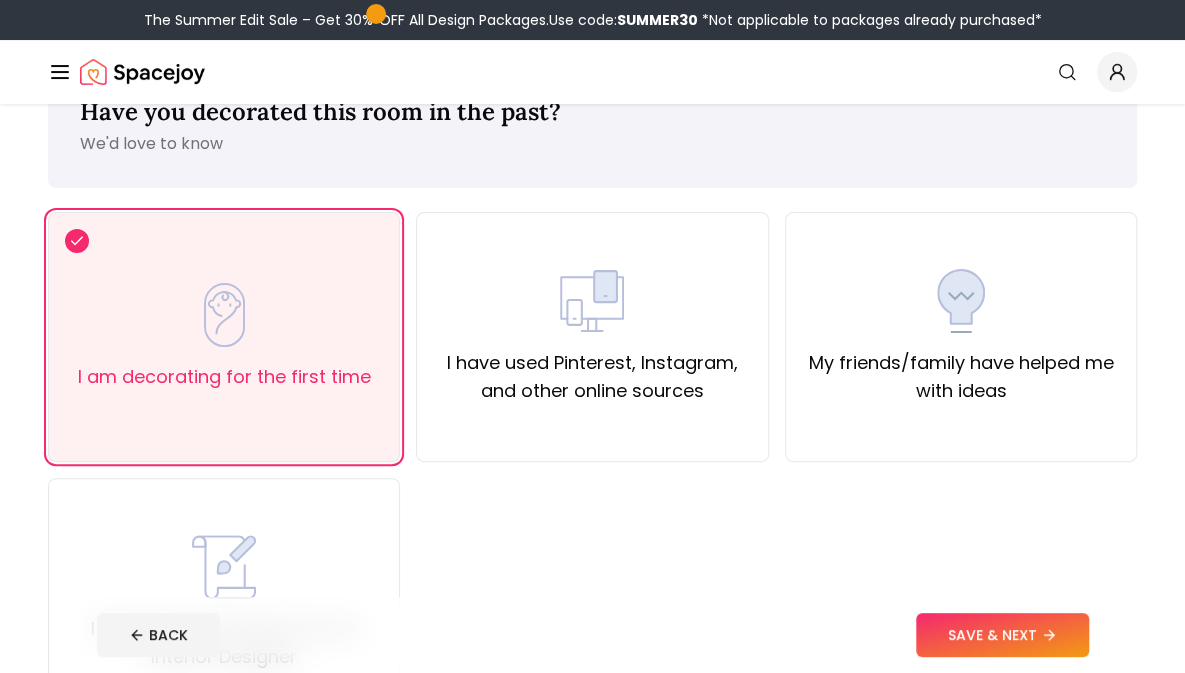 click on "I am decorating for the first time" at bounding box center [224, 377] 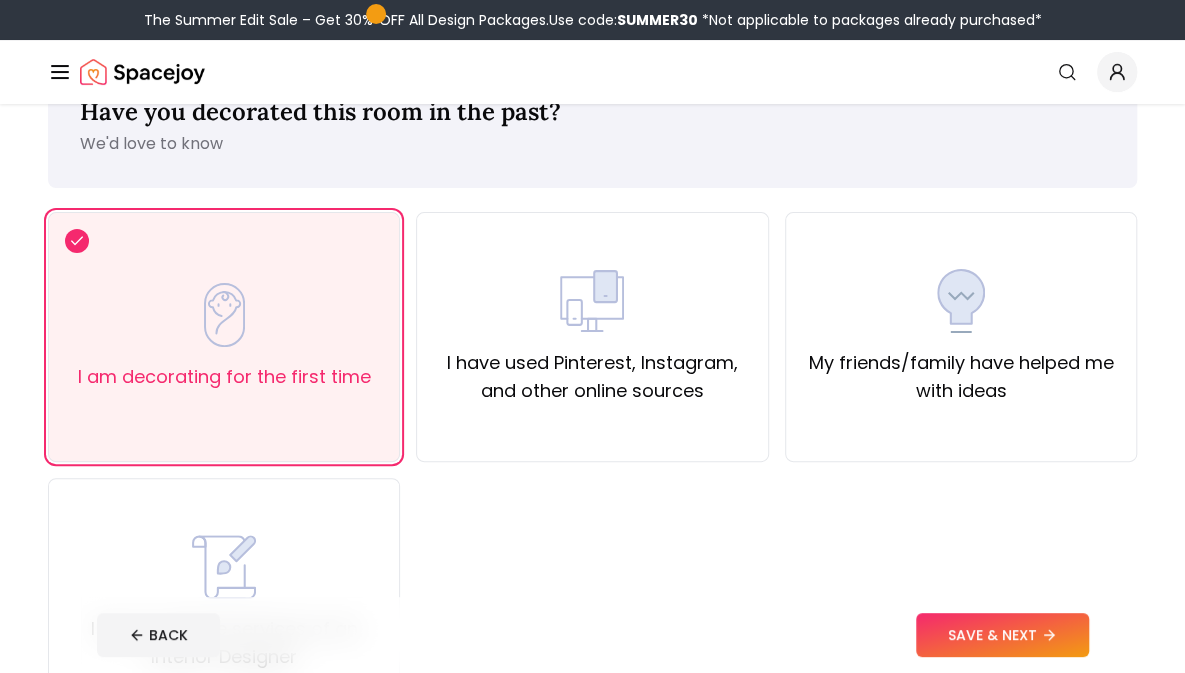 click on "My friends/family have helped me with ideas" at bounding box center (961, 337) 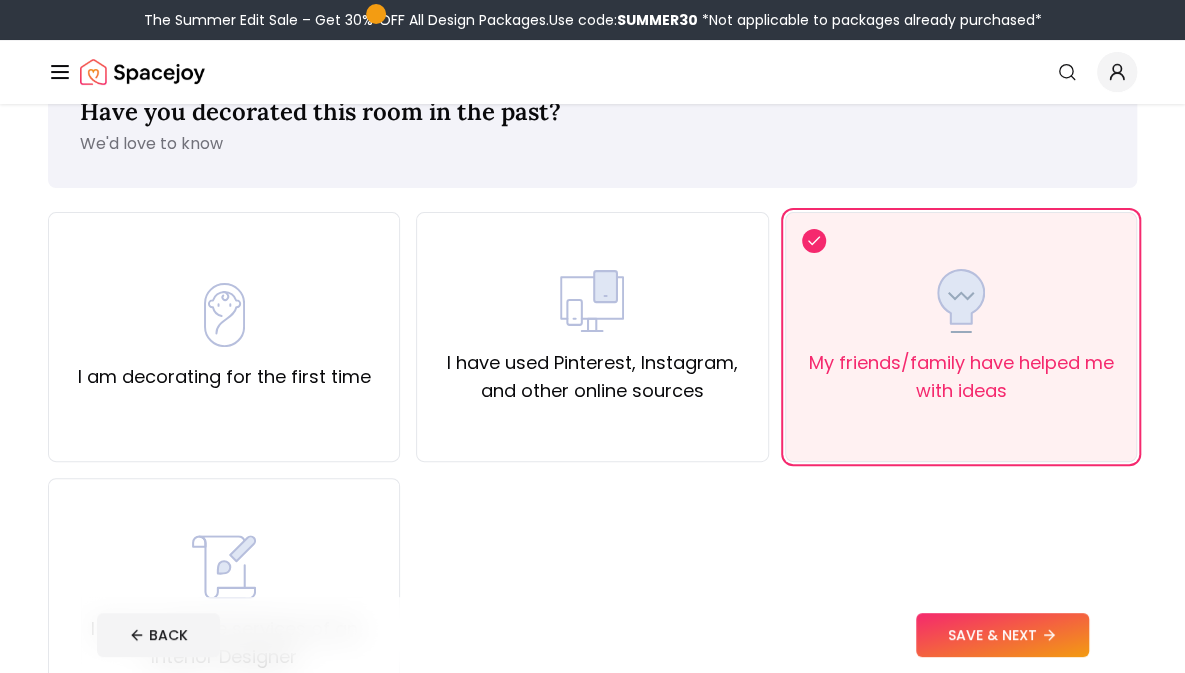 click on "SAVE & NEXT" at bounding box center (1002, 635) 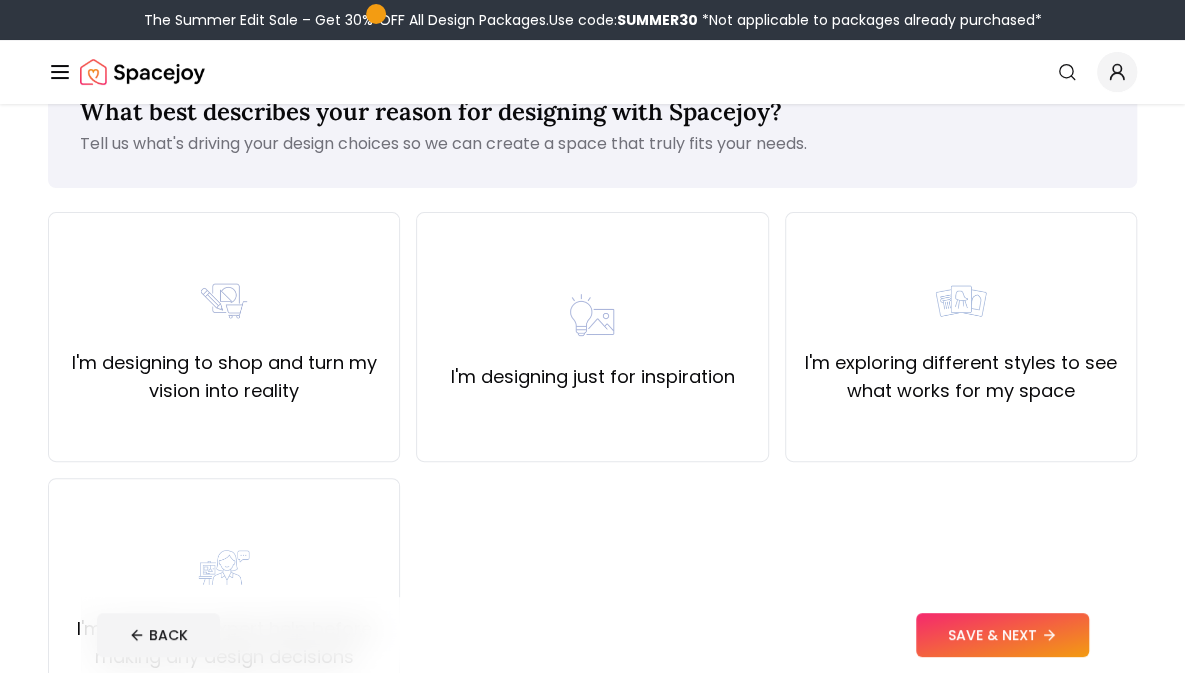 click on "I'm designing just for inspiration" at bounding box center [592, 337] 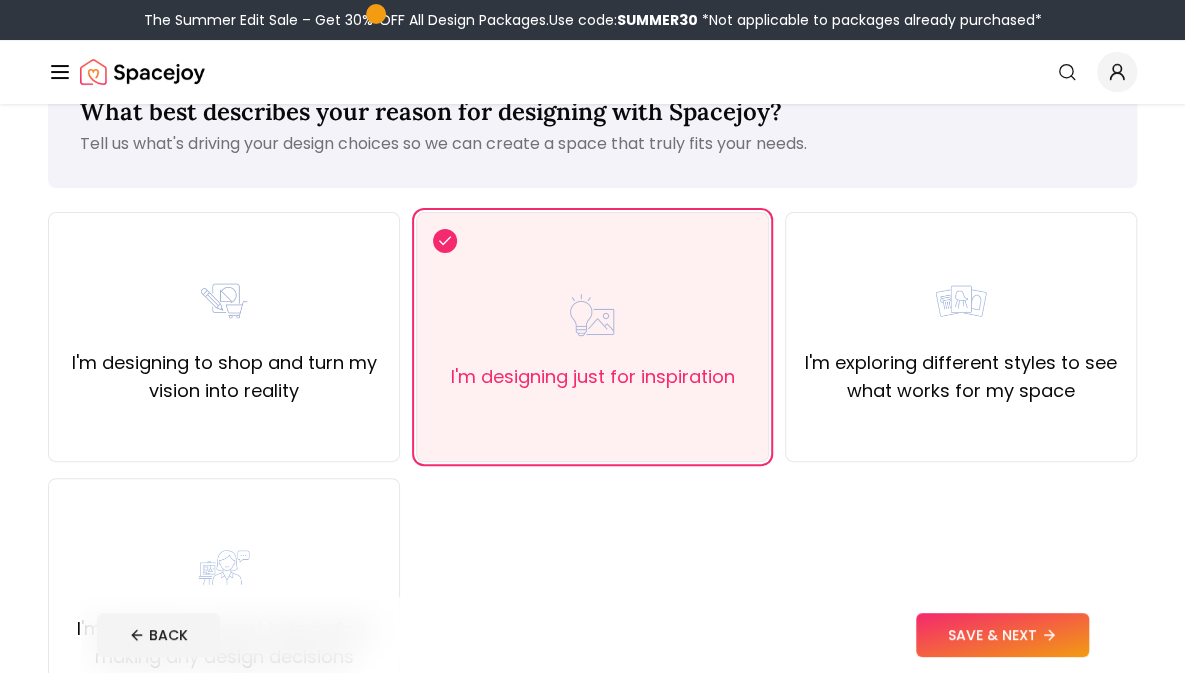 click on "SAVE & NEXT" at bounding box center (1002, 635) 